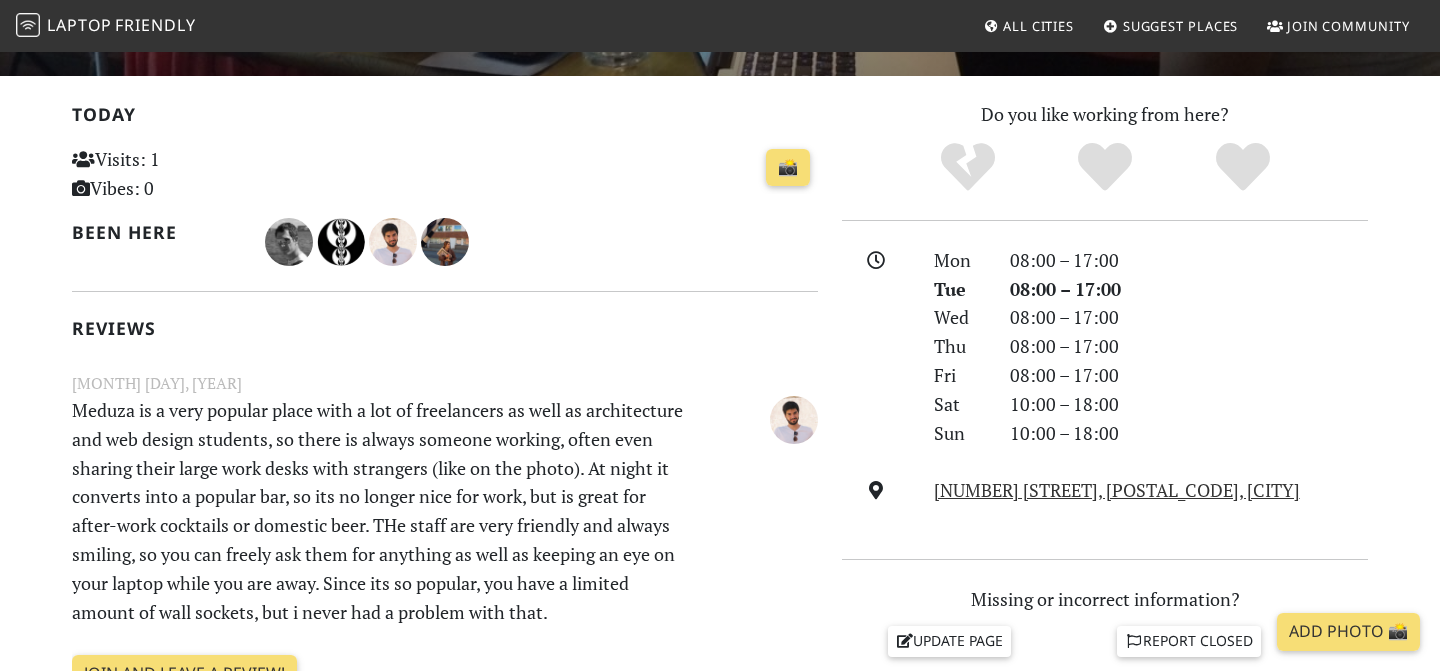 scroll, scrollTop: 0, scrollLeft: 0, axis: both 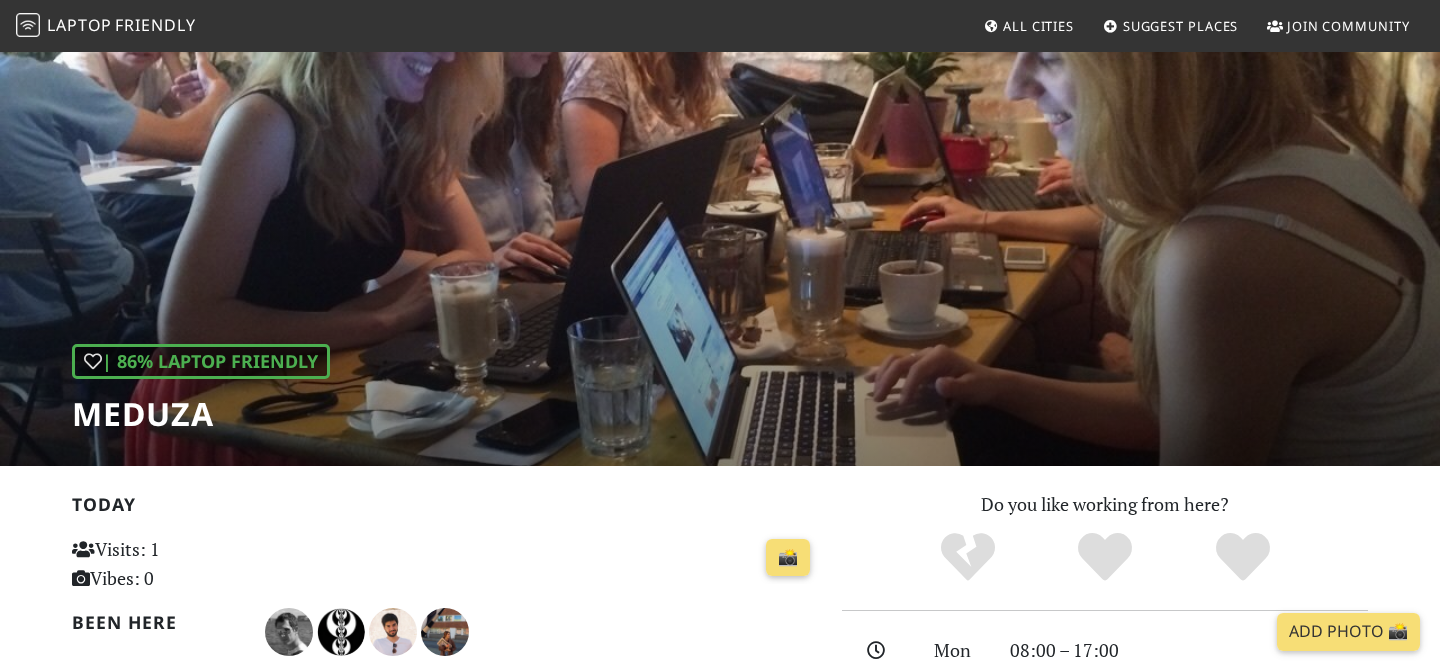 click on "Laptop" at bounding box center (79, 25) 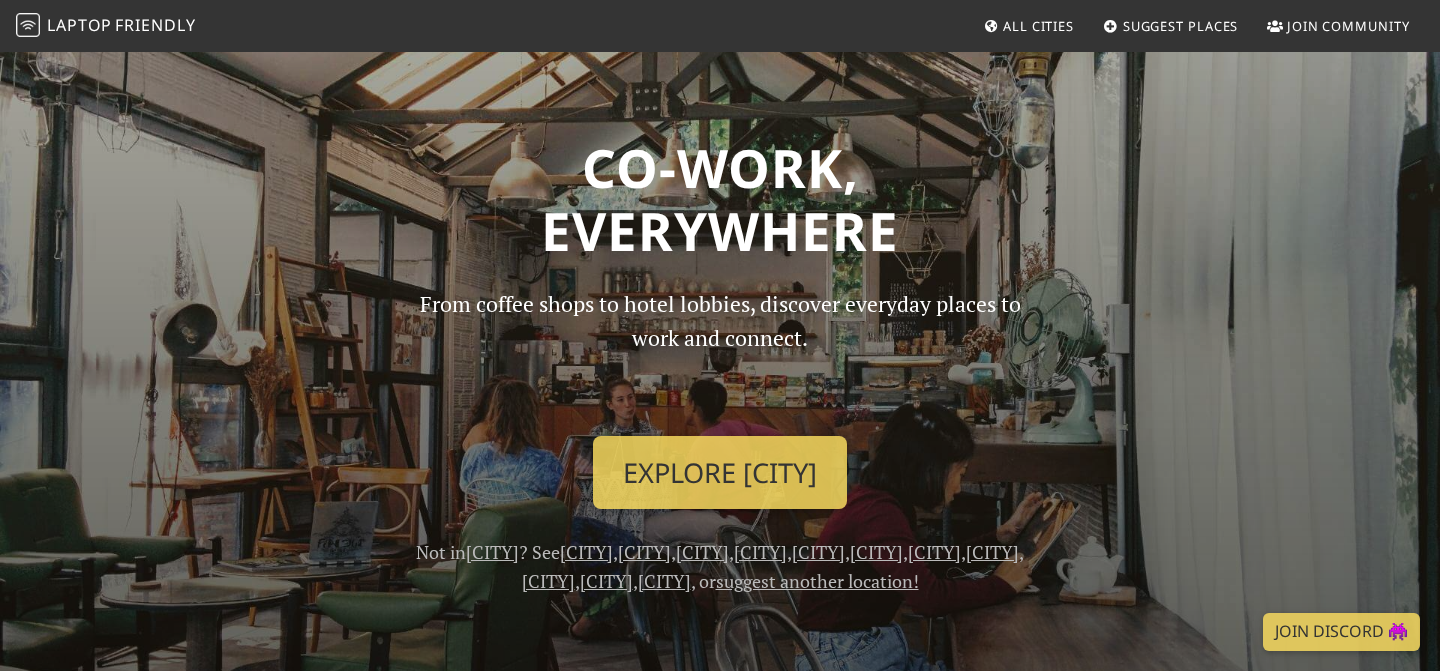 scroll, scrollTop: 0, scrollLeft: 0, axis: both 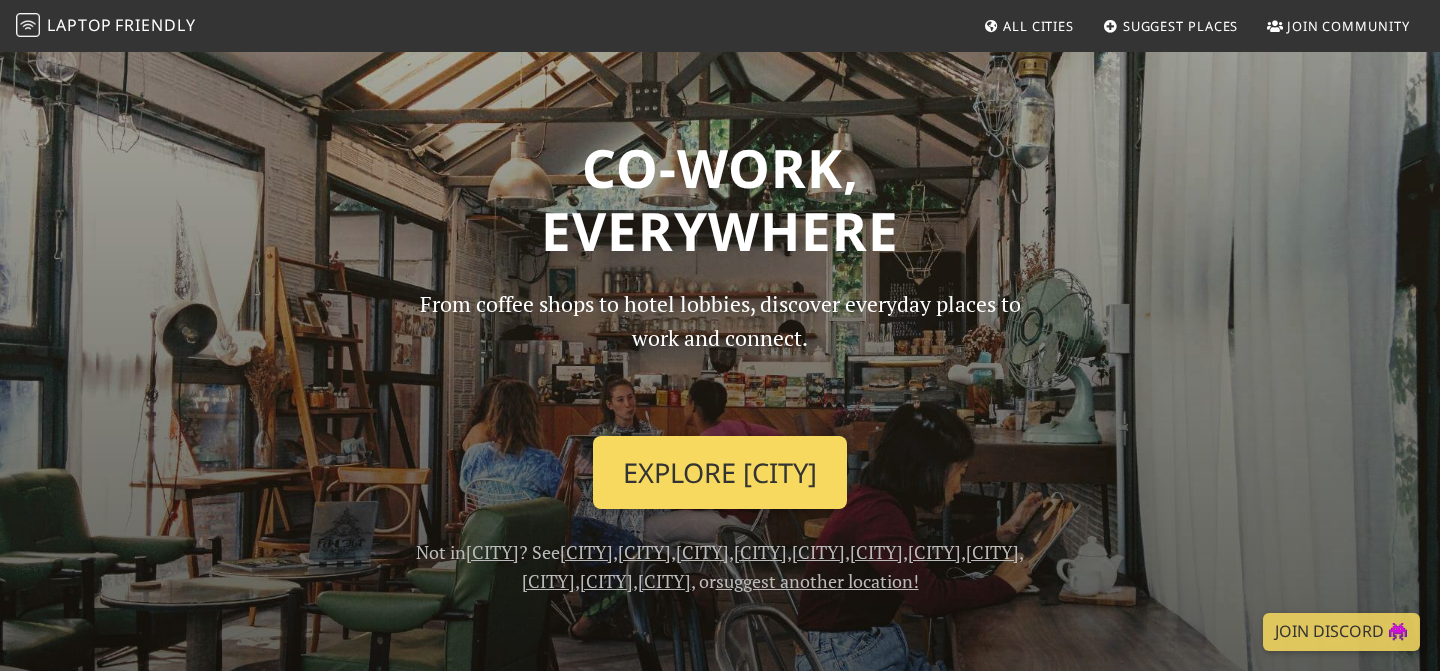 click on "Explore [CITY]" at bounding box center (720, 473) 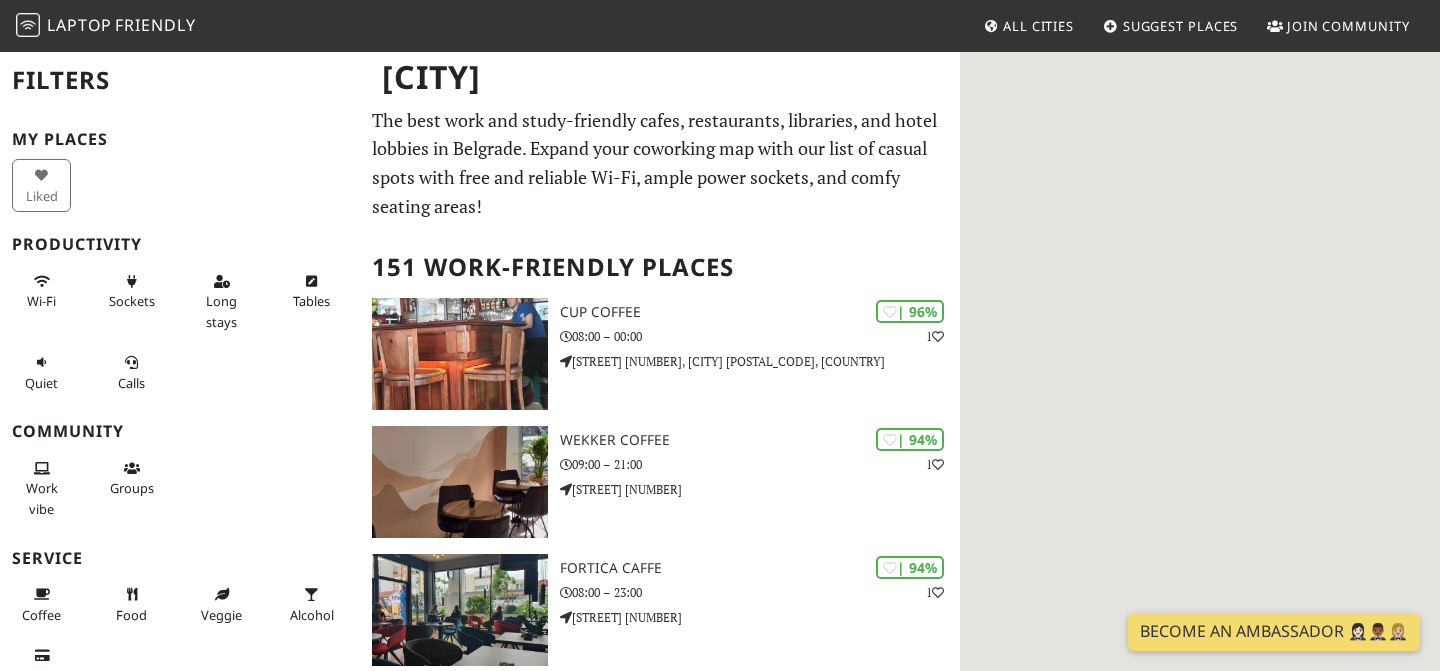 scroll, scrollTop: 0, scrollLeft: 0, axis: both 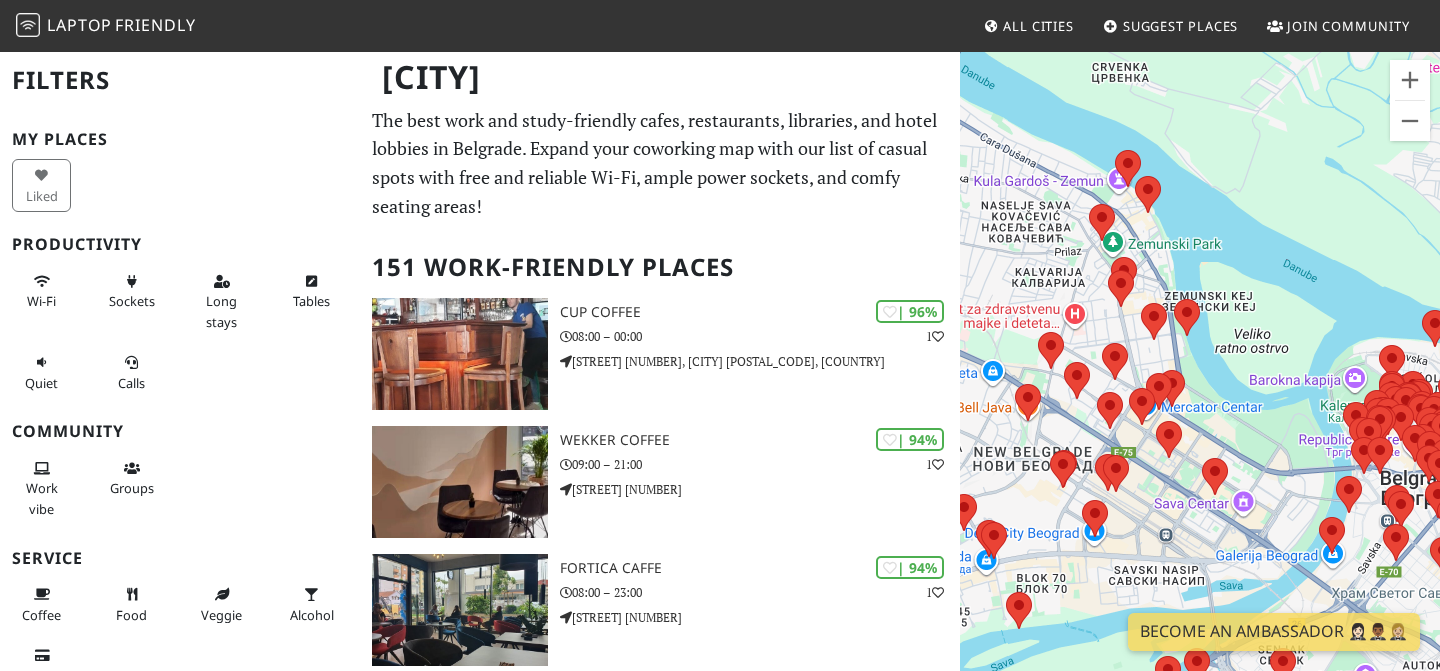 drag, startPoint x: 1126, startPoint y: 194, endPoint x: 1261, endPoint y: 474, distance: 310.8456 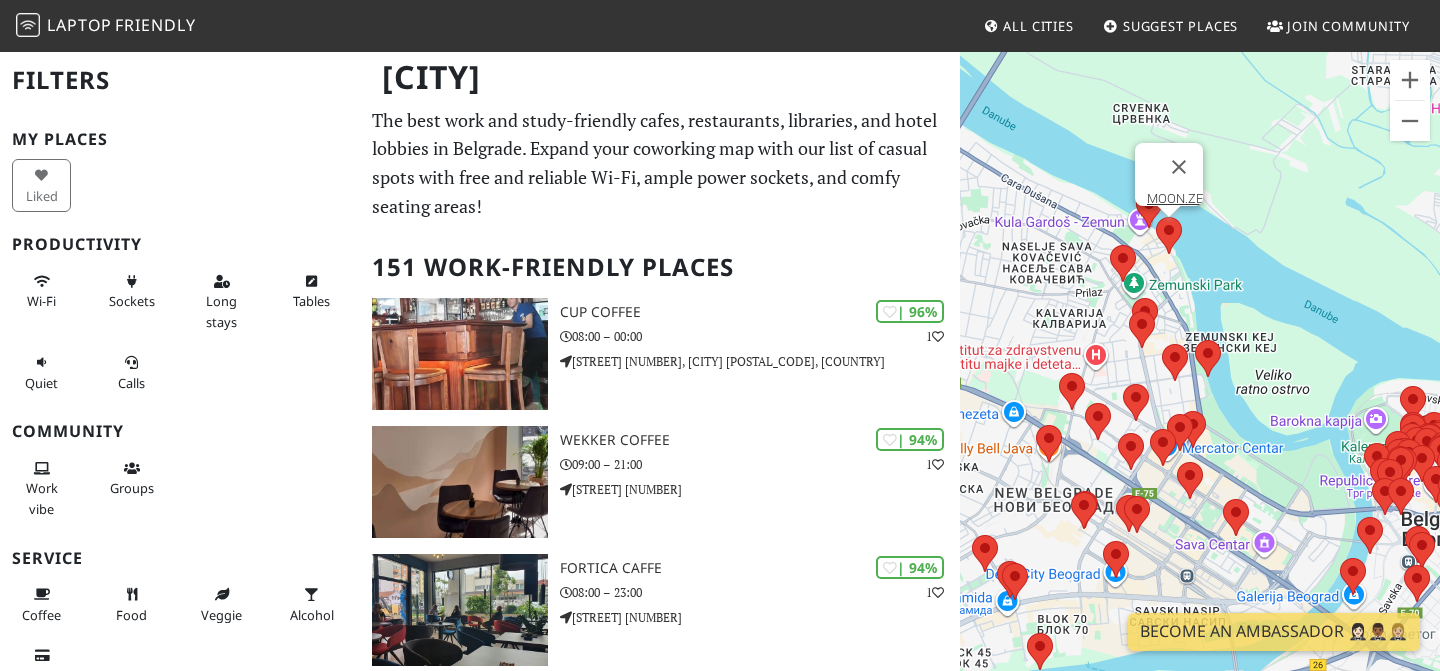 click at bounding box center (1156, 217) 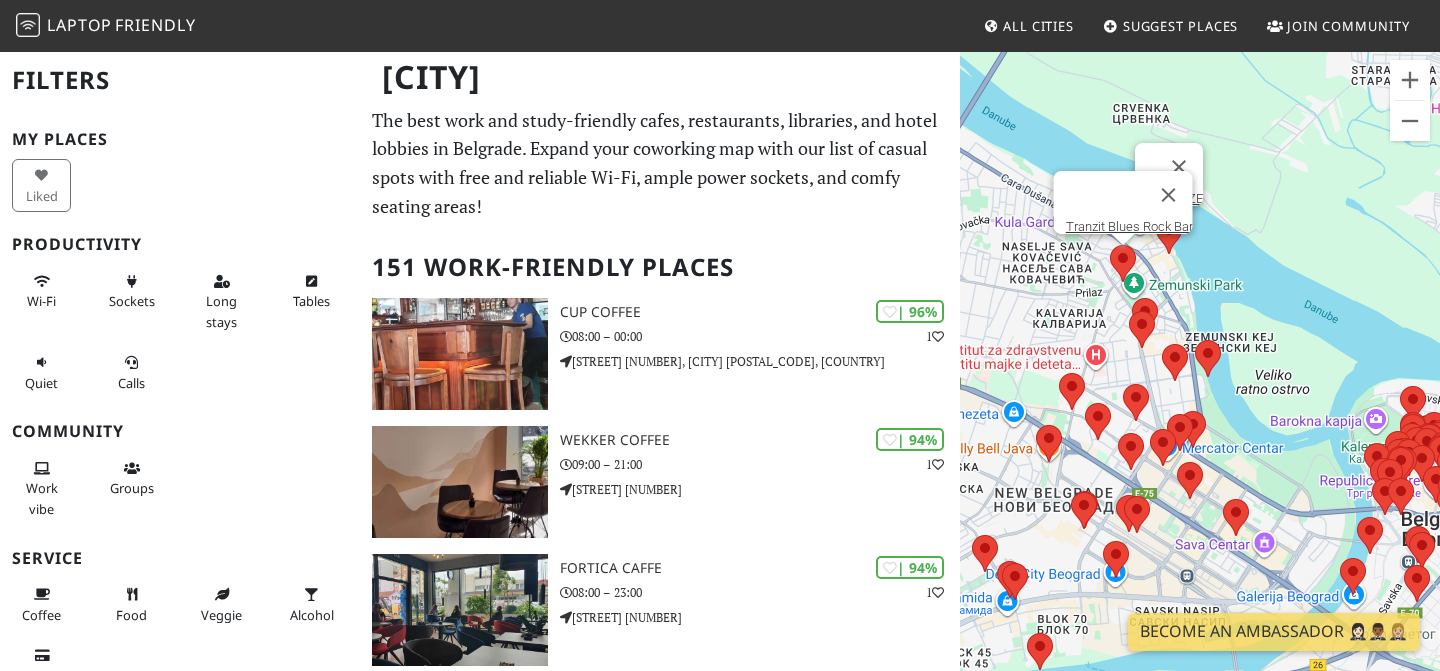 click at bounding box center [1110, 245] 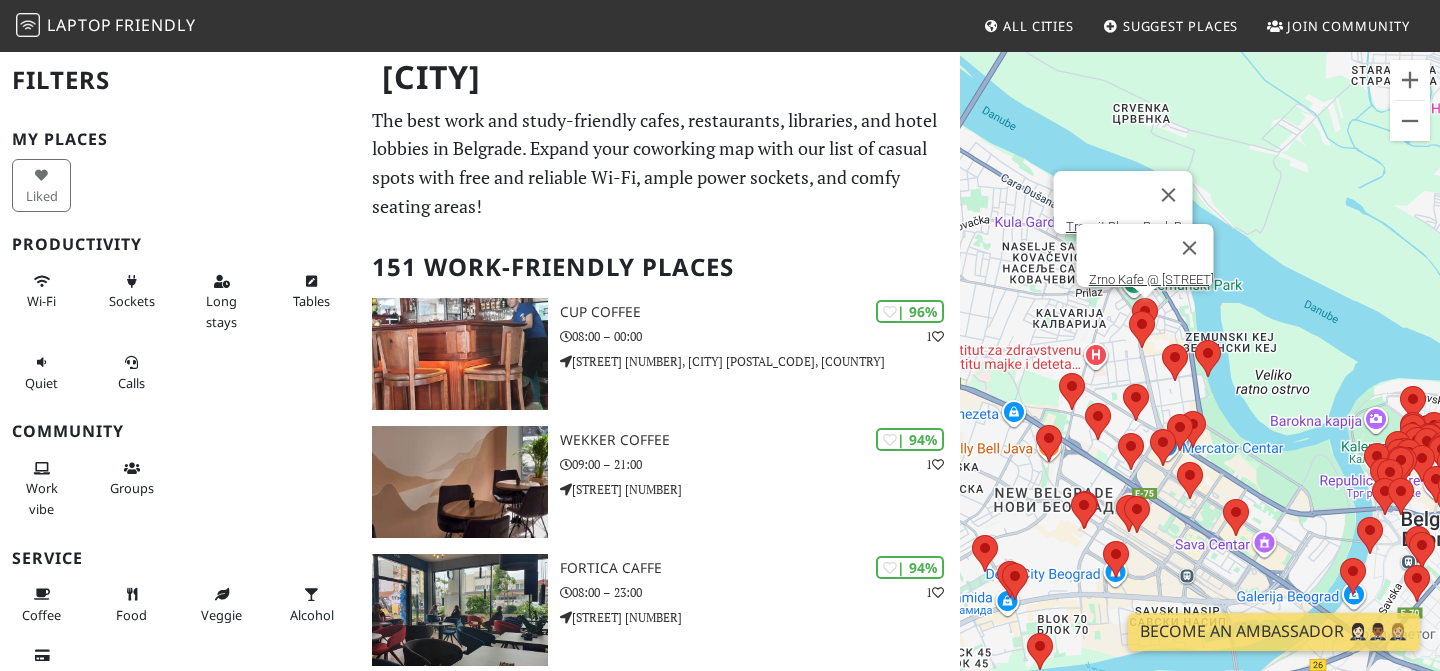 click at bounding box center (1132, 298) 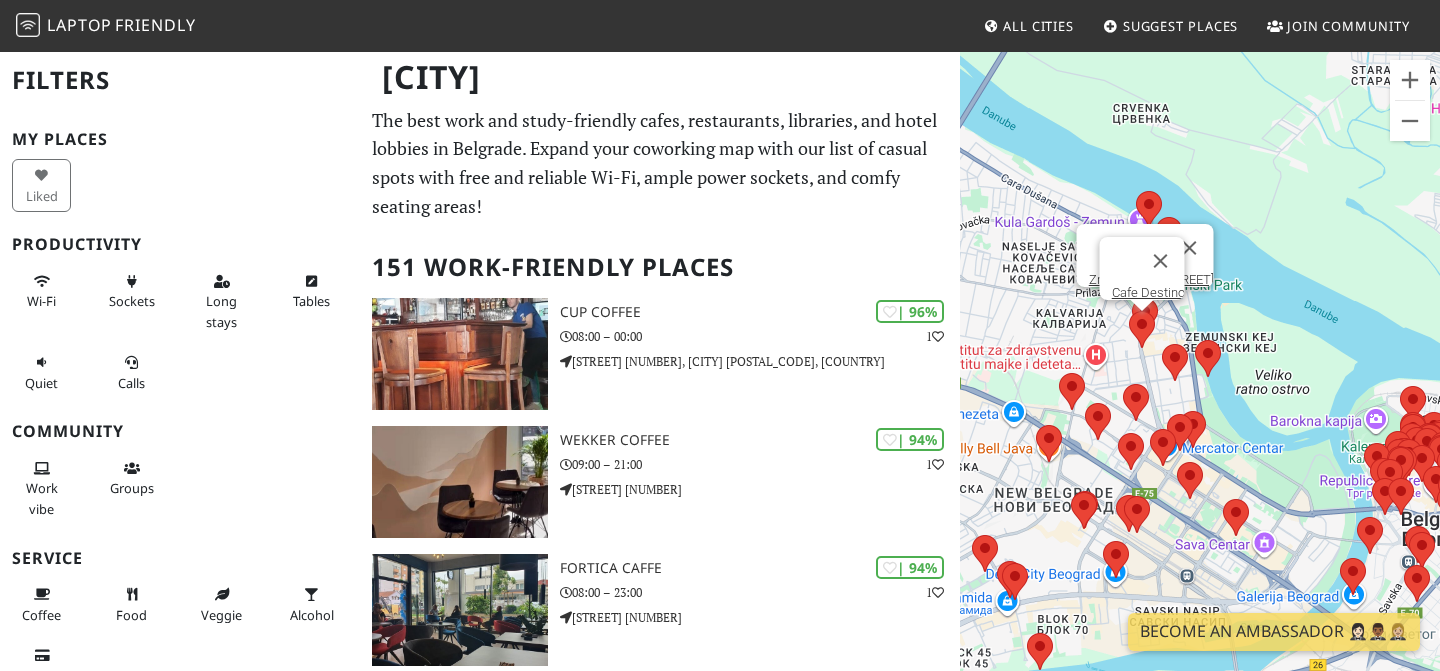 click at bounding box center [1129, 311] 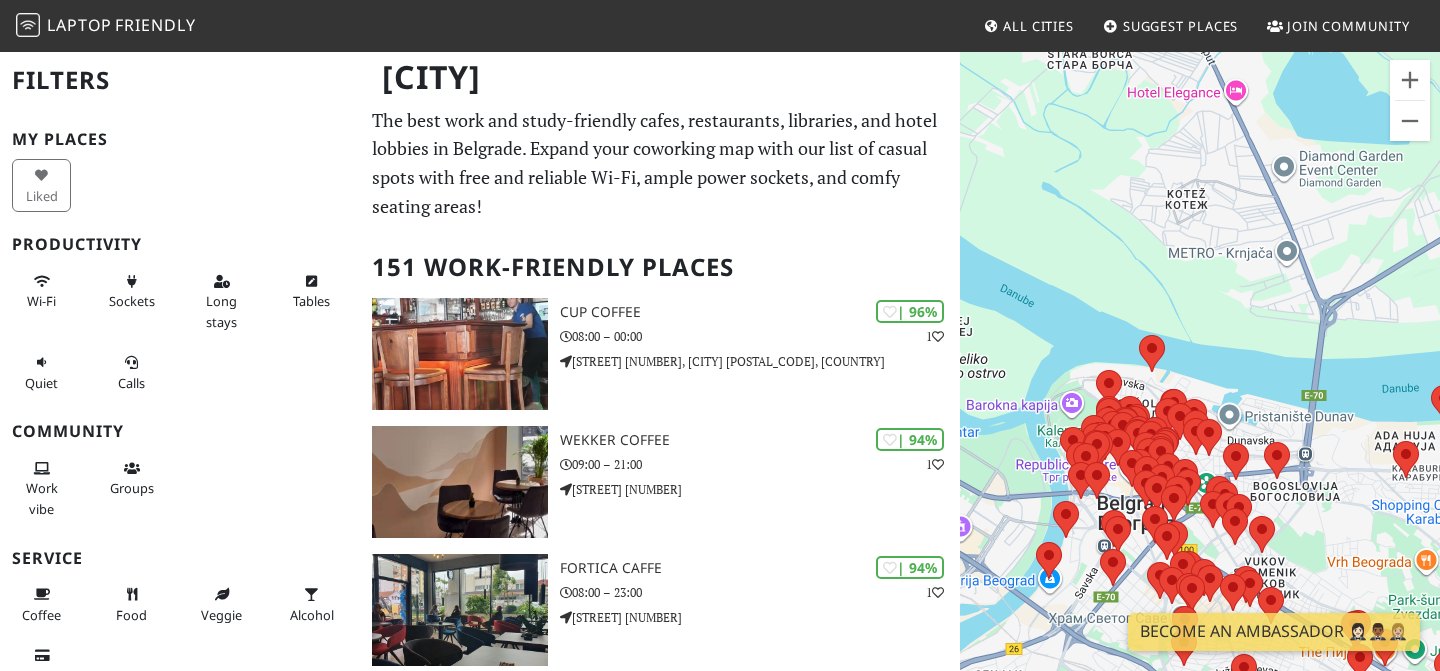 drag, startPoint x: 1278, startPoint y: 425, endPoint x: 963, endPoint y: 405, distance: 315.63428 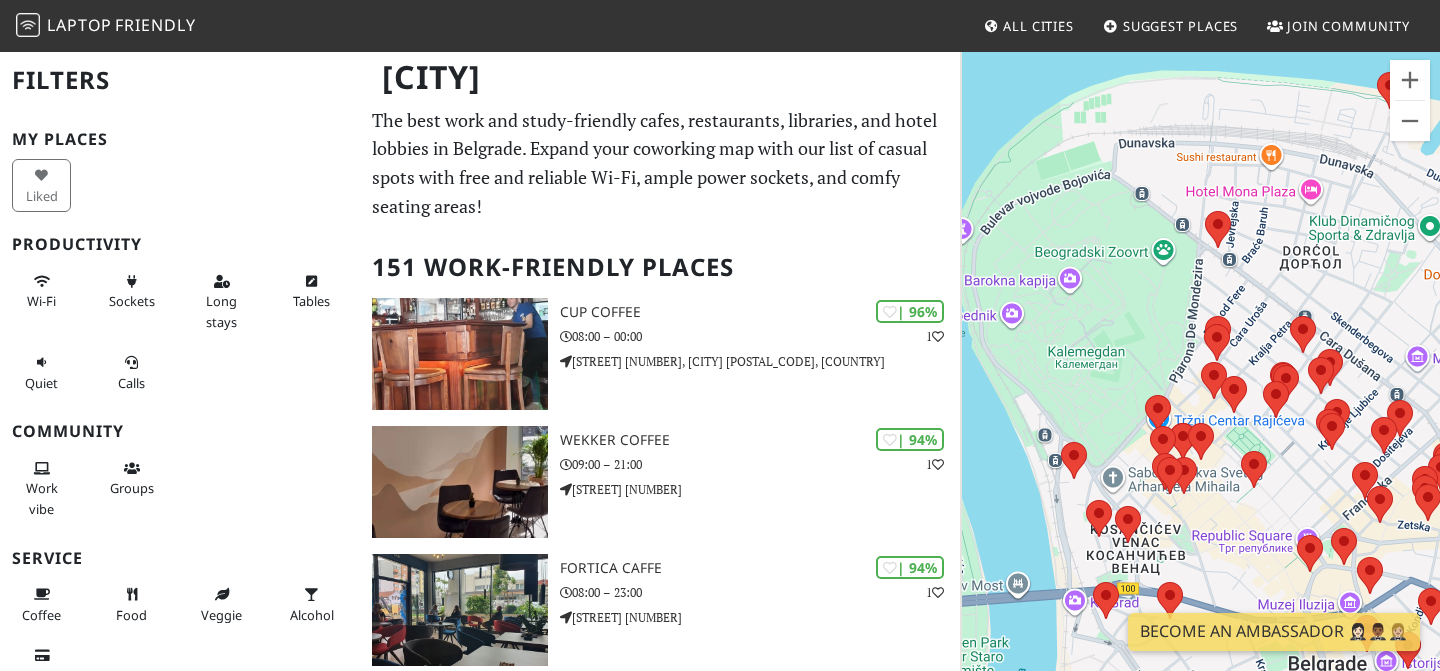 drag, startPoint x: 1132, startPoint y: 413, endPoint x: 1281, endPoint y: 293, distance: 191.31387 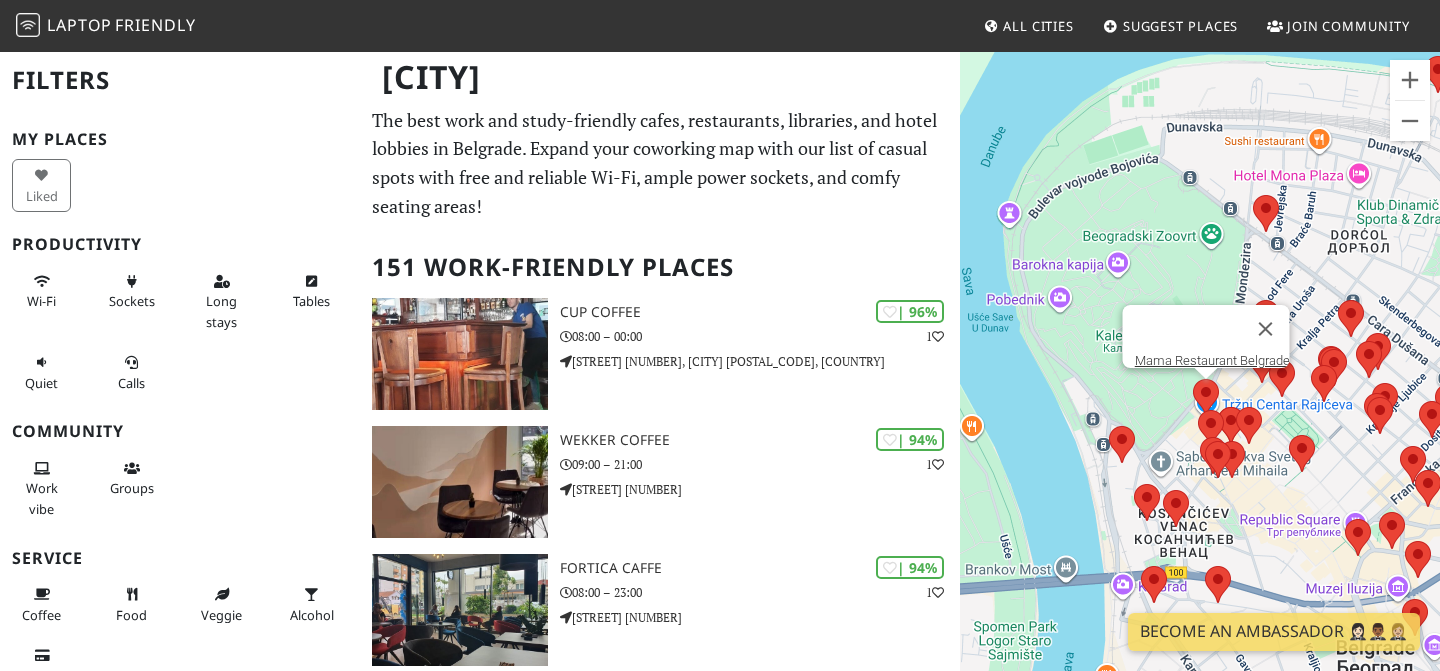 click at bounding box center (1193, 379) 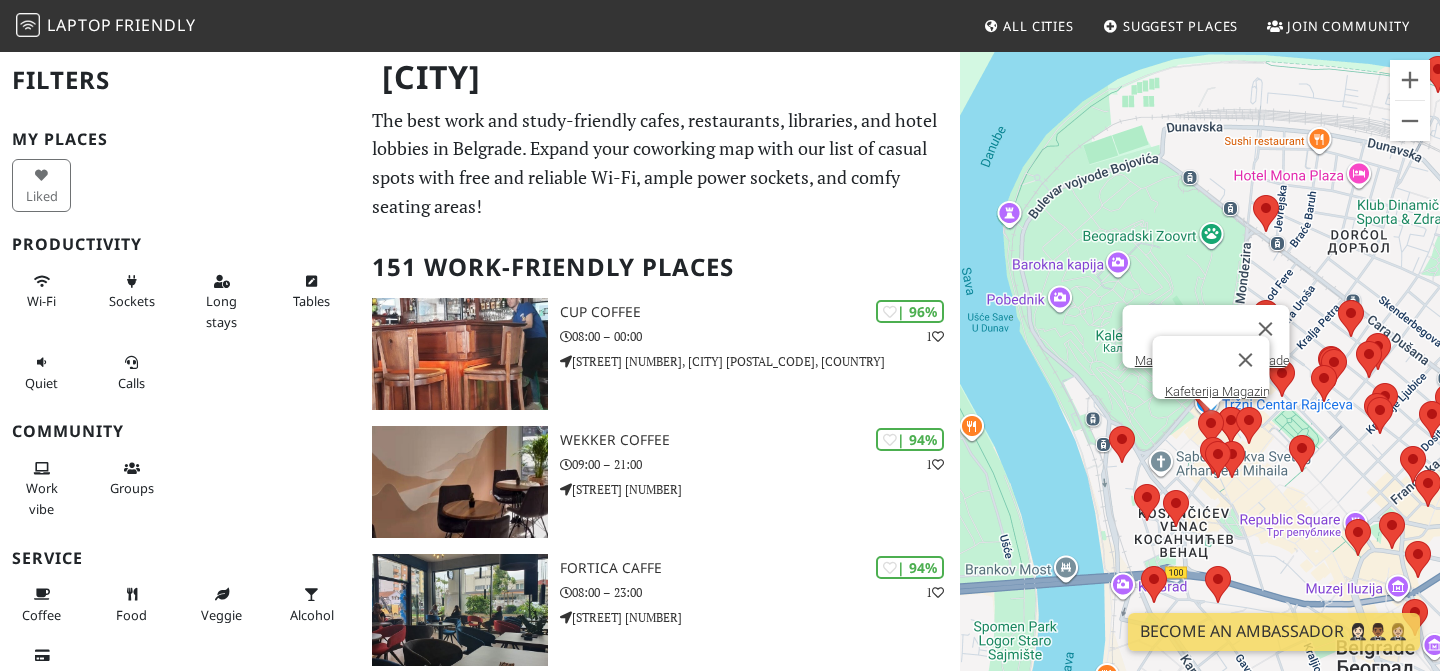 click at bounding box center (1198, 410) 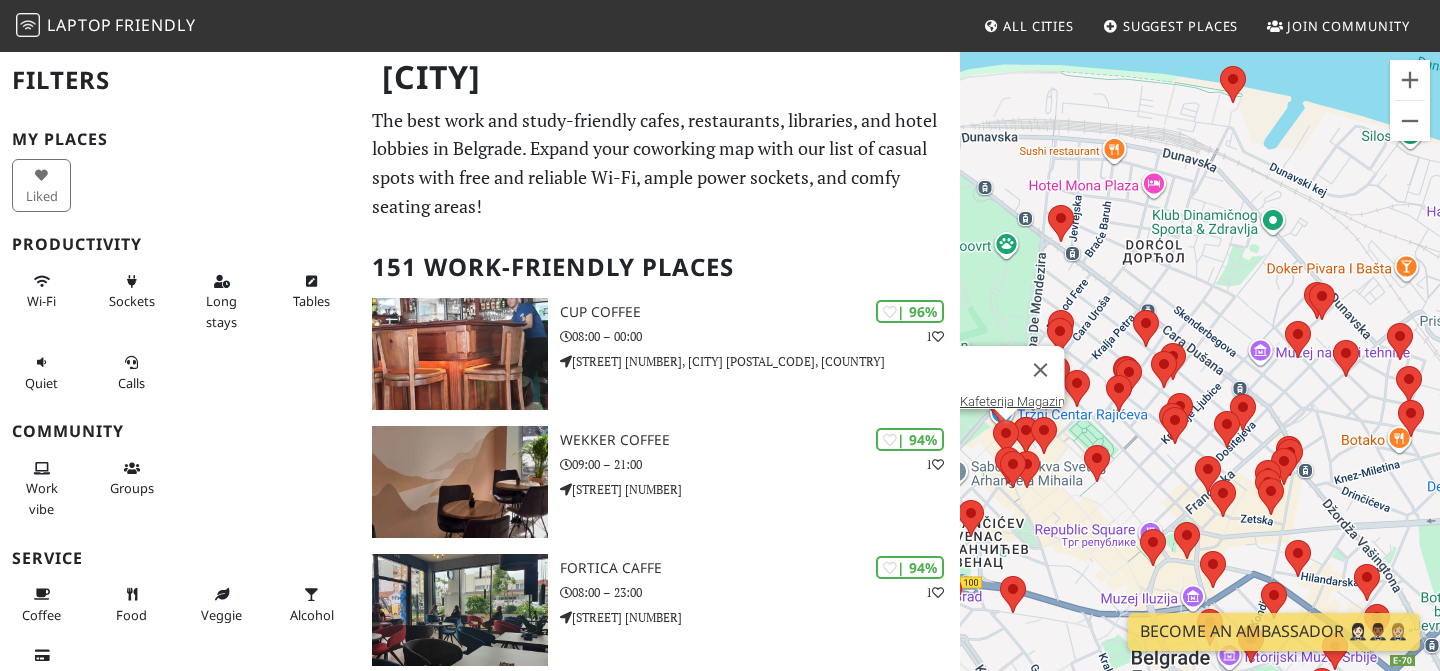 drag, startPoint x: 1349, startPoint y: 474, endPoint x: 1142, endPoint y: 485, distance: 207.29207 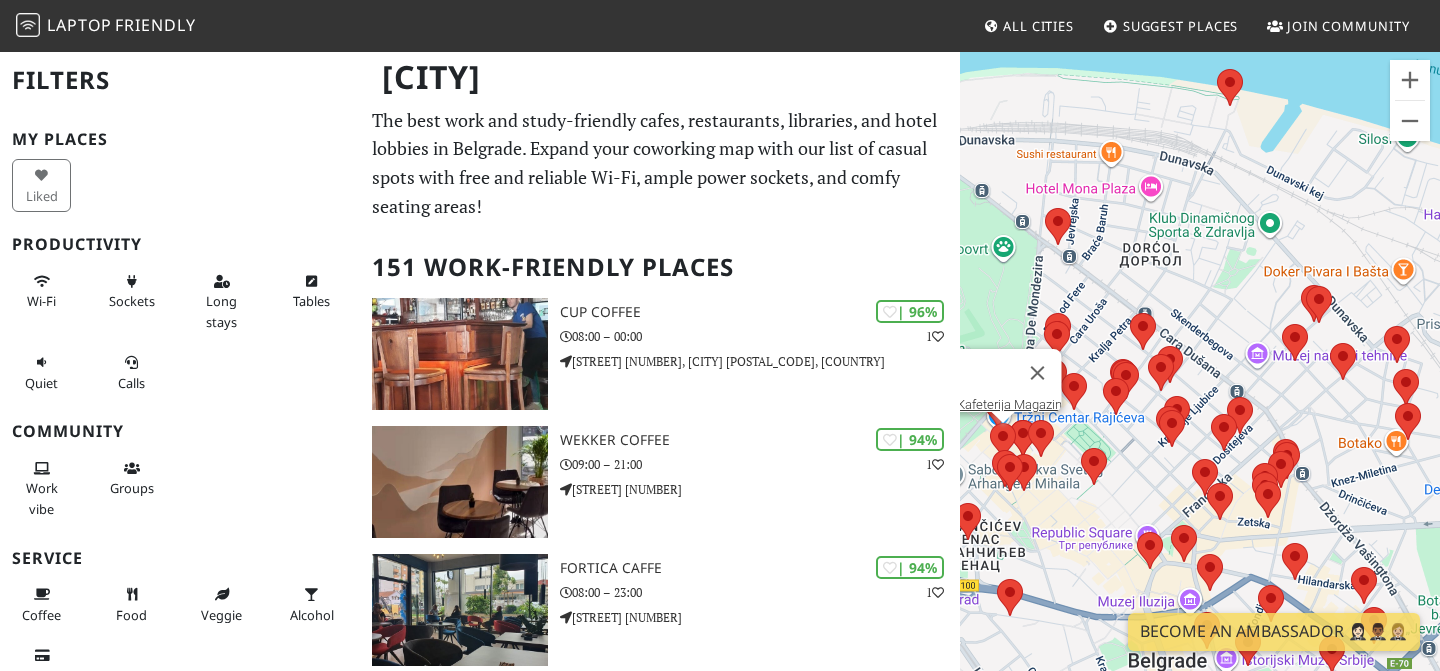click on "Liked" at bounding box center (45, 185) 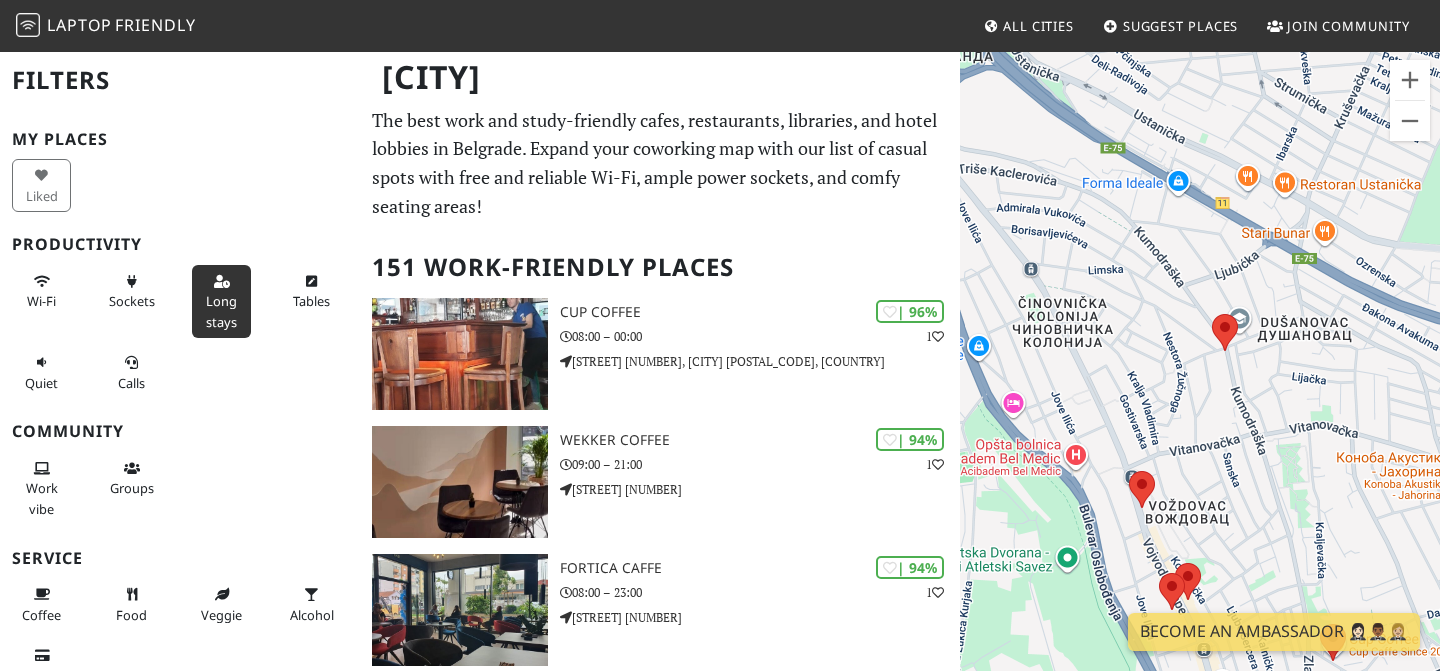 click at bounding box center (222, 282) 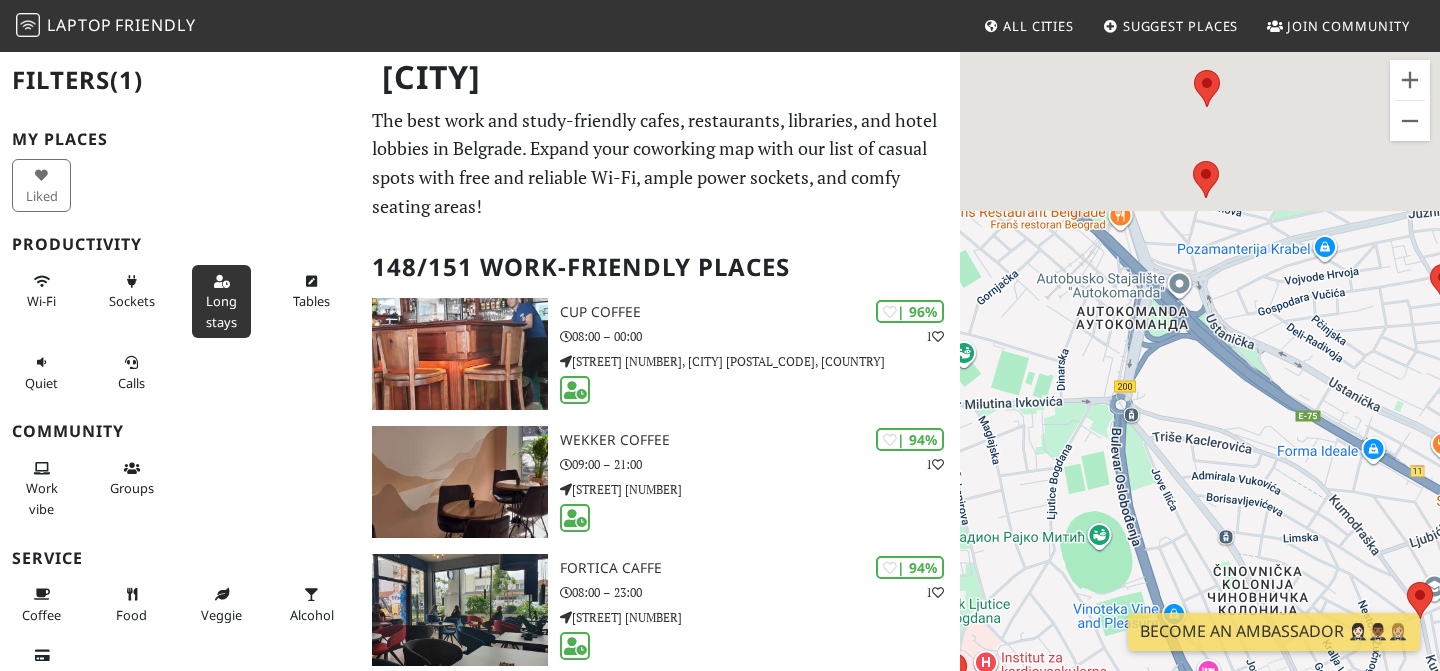 drag, startPoint x: 1039, startPoint y: 240, endPoint x: 1251, endPoint y: 540, distance: 367.34726 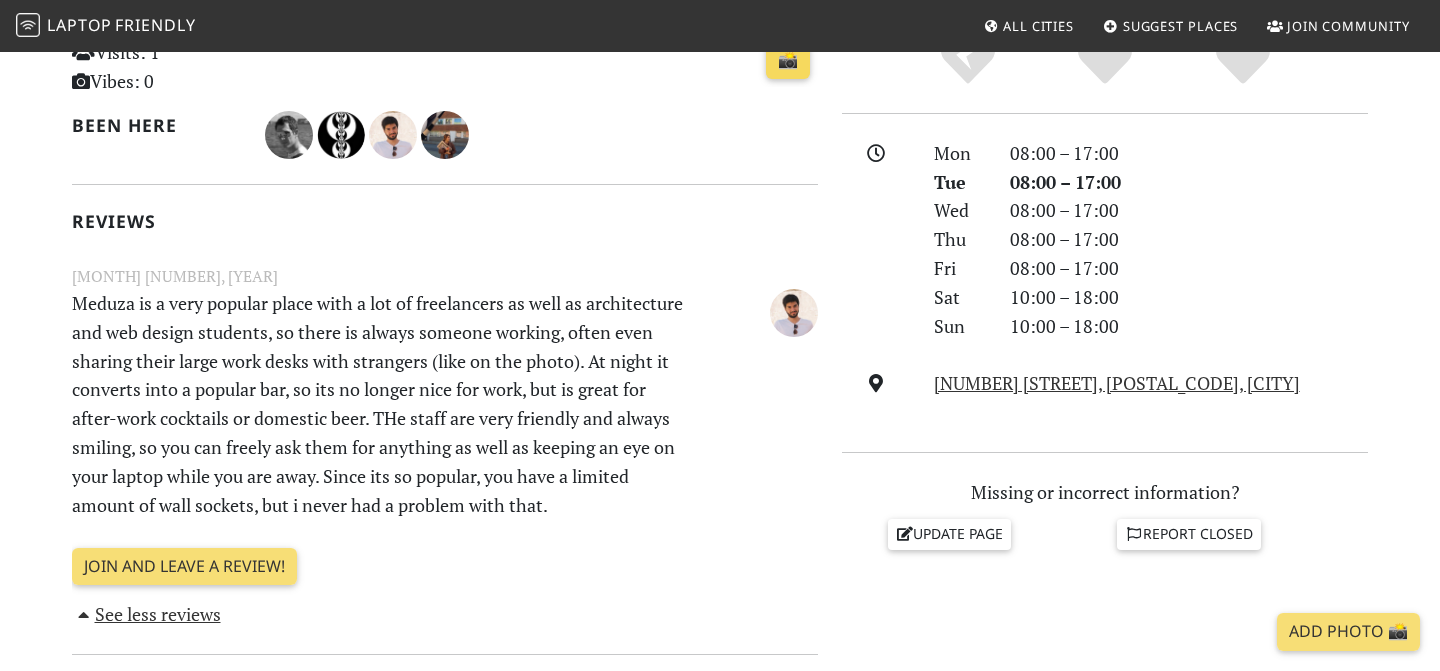 scroll, scrollTop: 500, scrollLeft: 0, axis: vertical 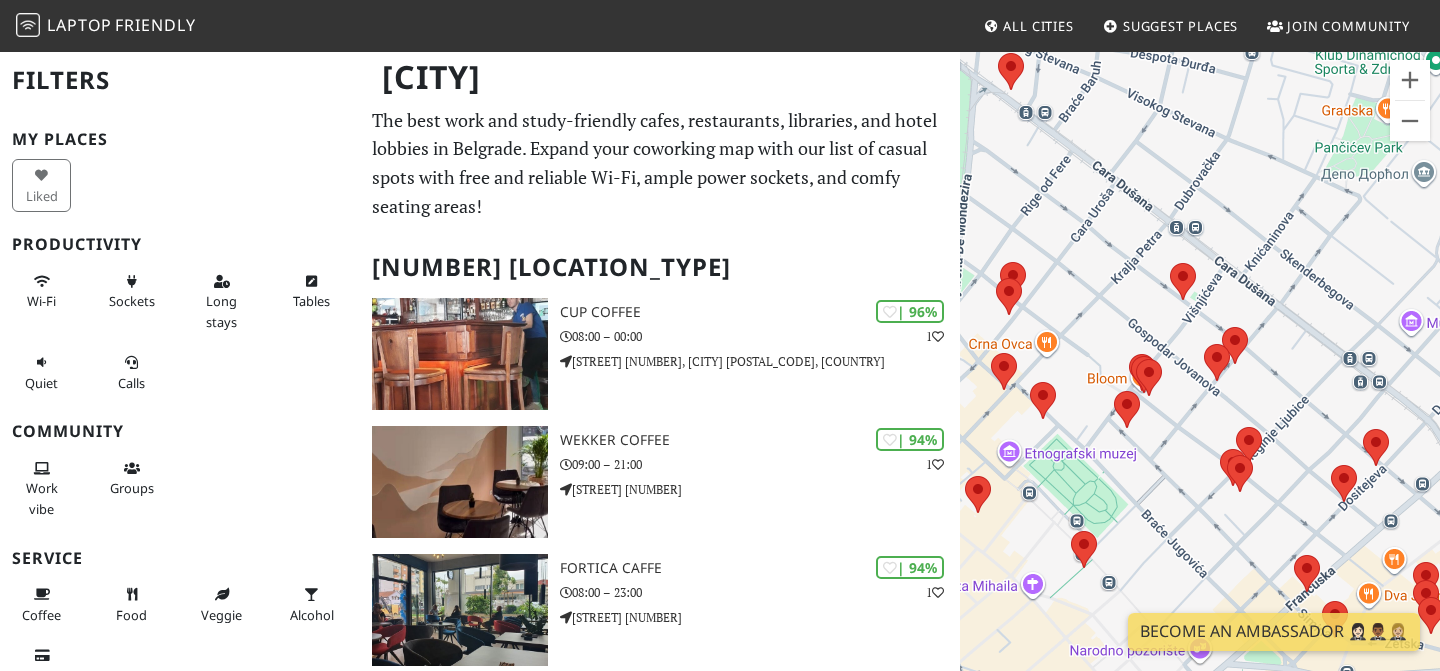 drag, startPoint x: 1241, startPoint y: 371, endPoint x: 1328, endPoint y: 227, distance: 168.2409 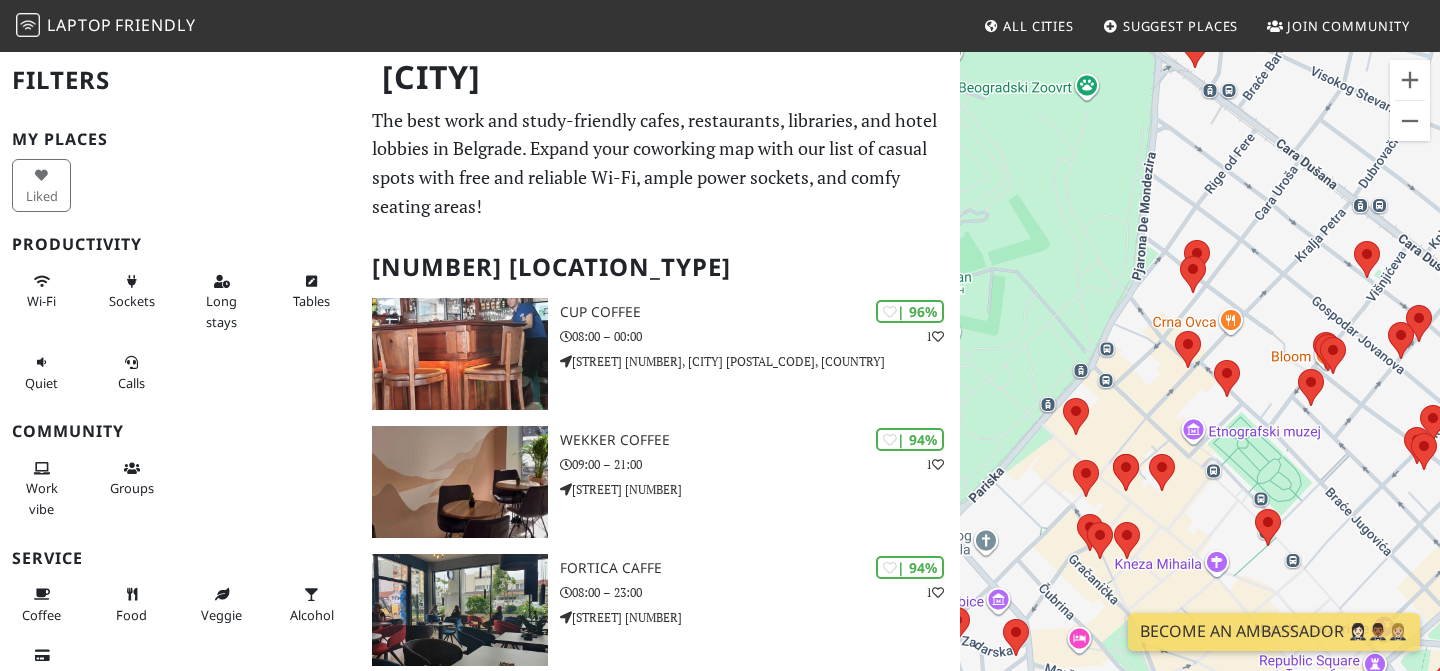 drag, startPoint x: 1119, startPoint y: 264, endPoint x: 1341, endPoint y: 270, distance: 222.08107 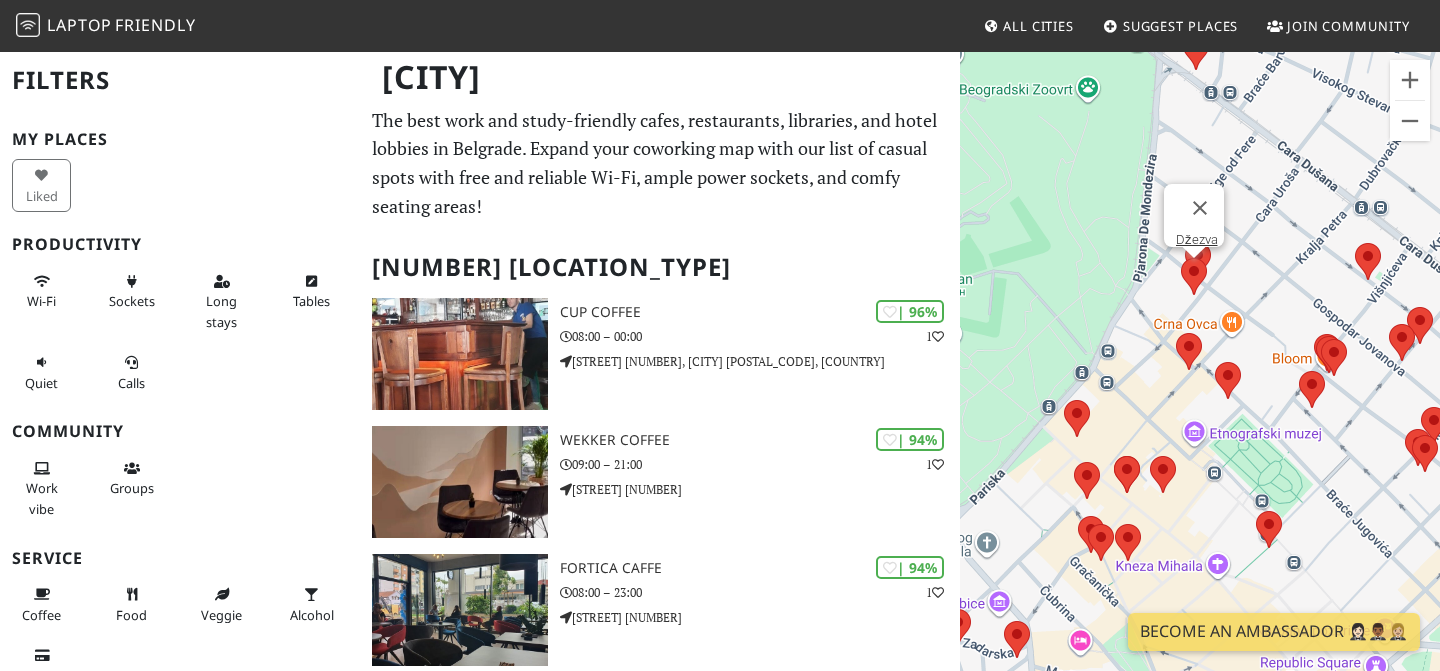 click at bounding box center [1181, 258] 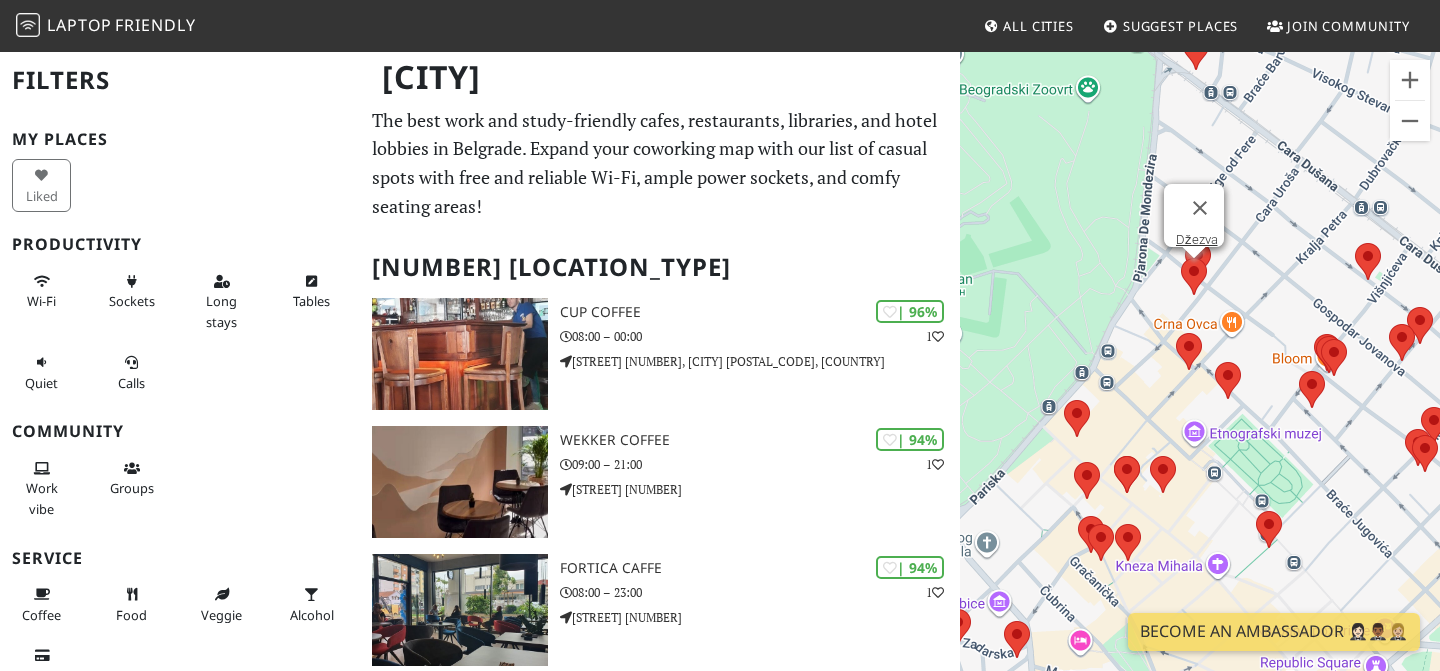 click at bounding box center [1181, 258] 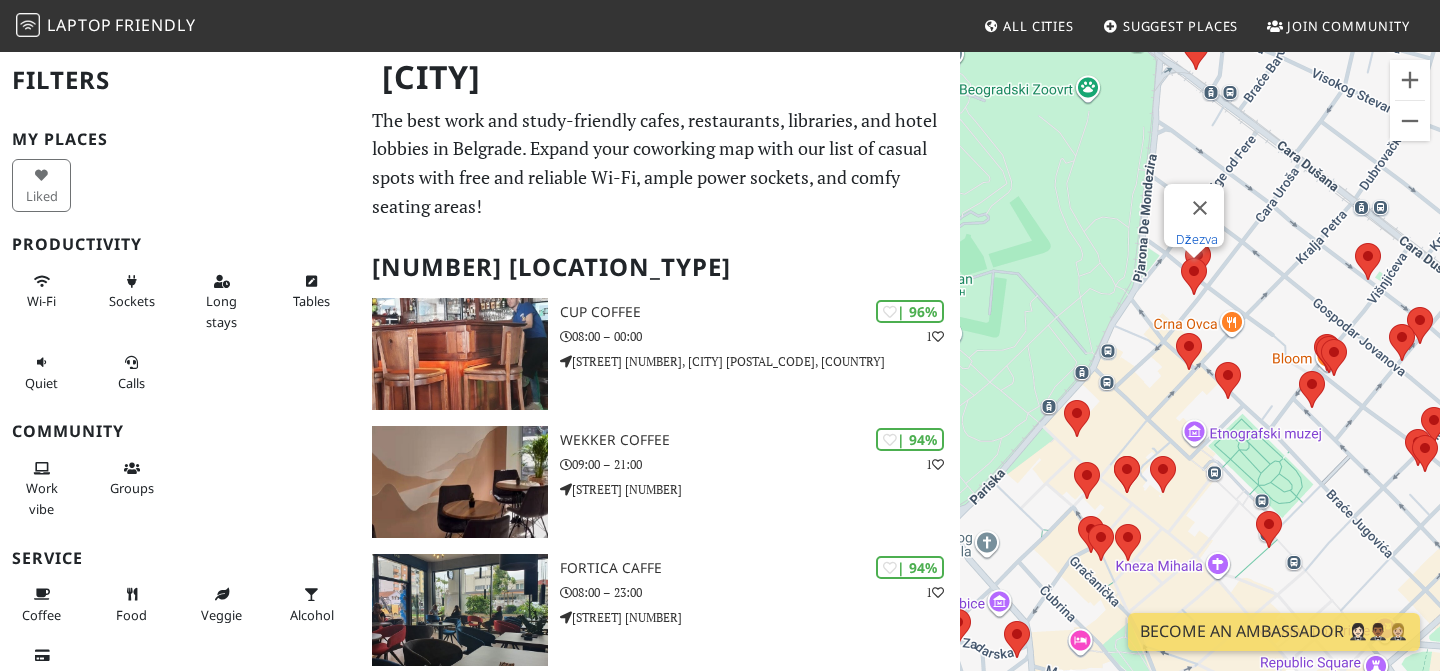 click on "Džezva" at bounding box center [1197, 239] 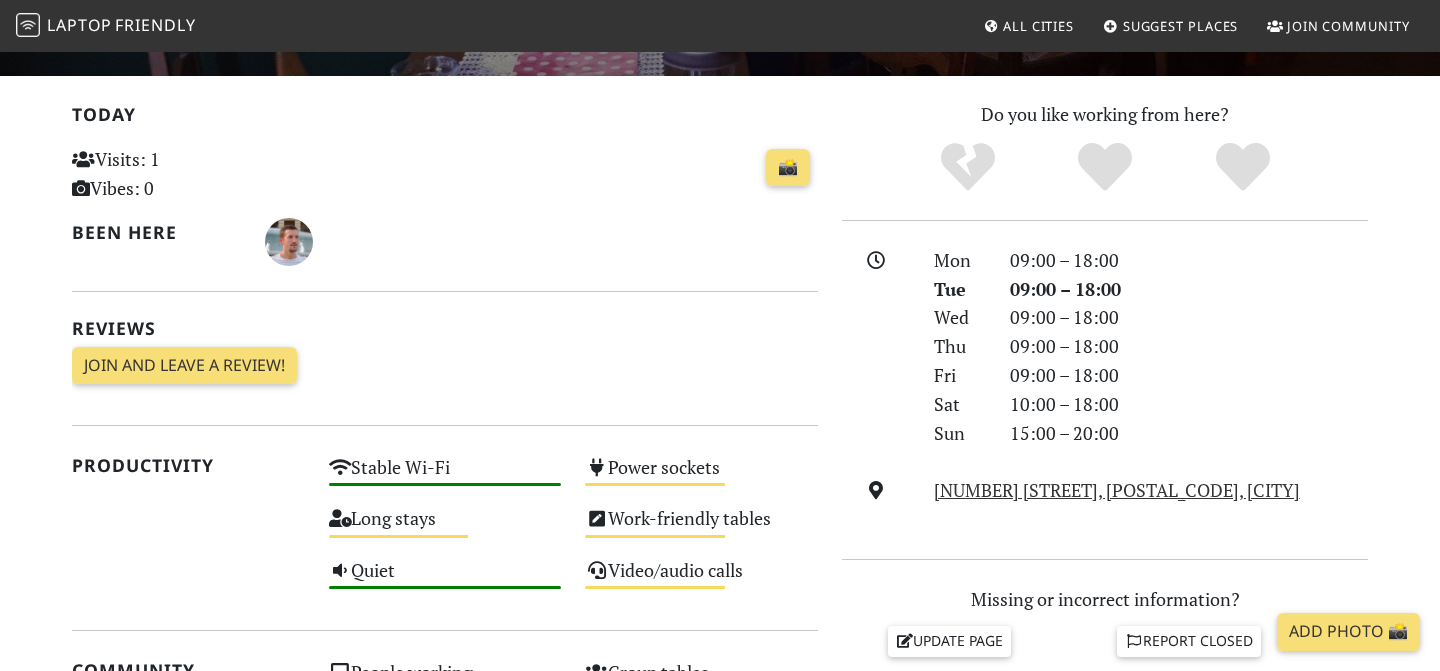 scroll, scrollTop: 399, scrollLeft: 0, axis: vertical 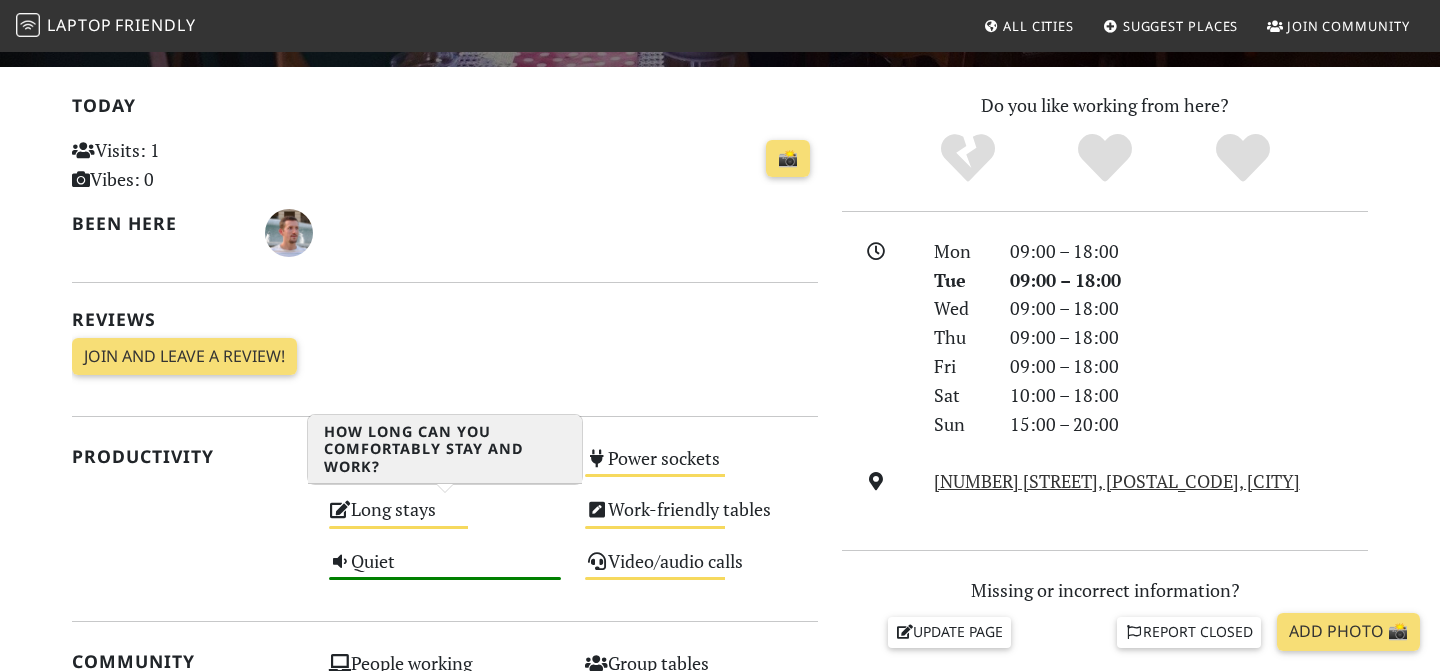 click on "Long stays
Medium" at bounding box center (445, 518) 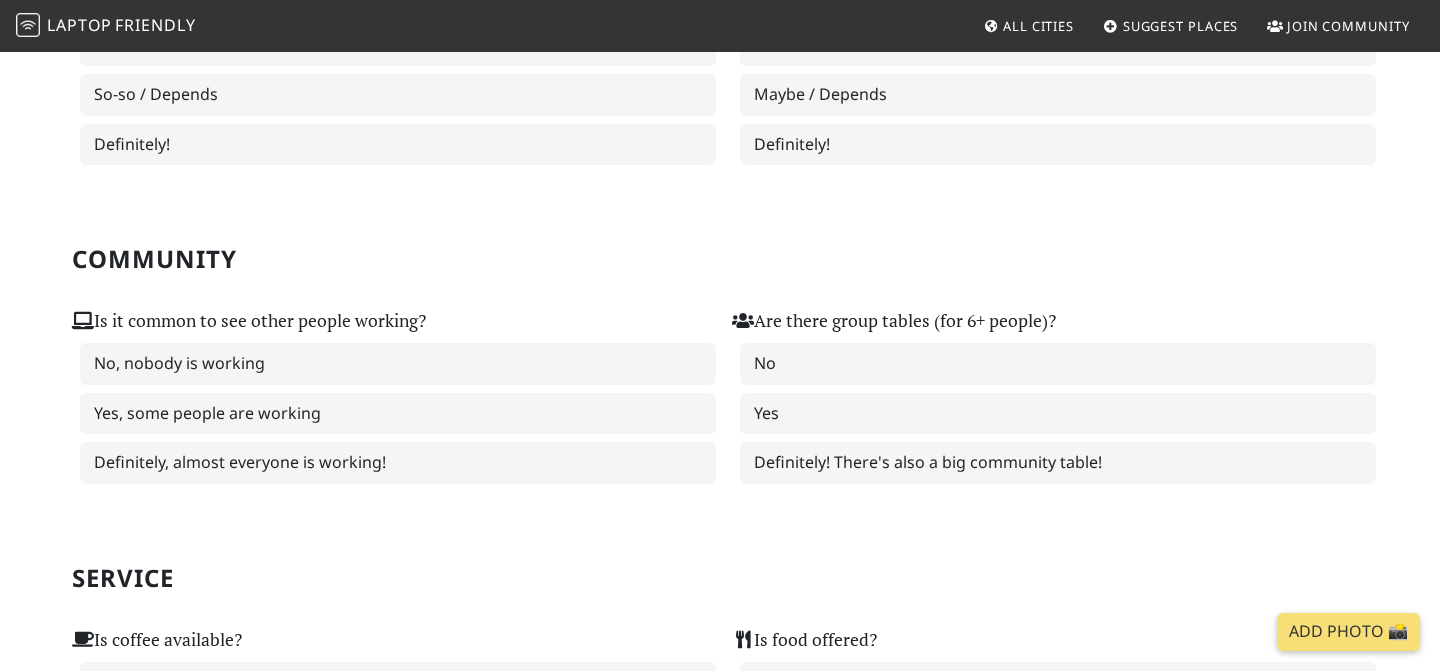 scroll, scrollTop: 768, scrollLeft: 0, axis: vertical 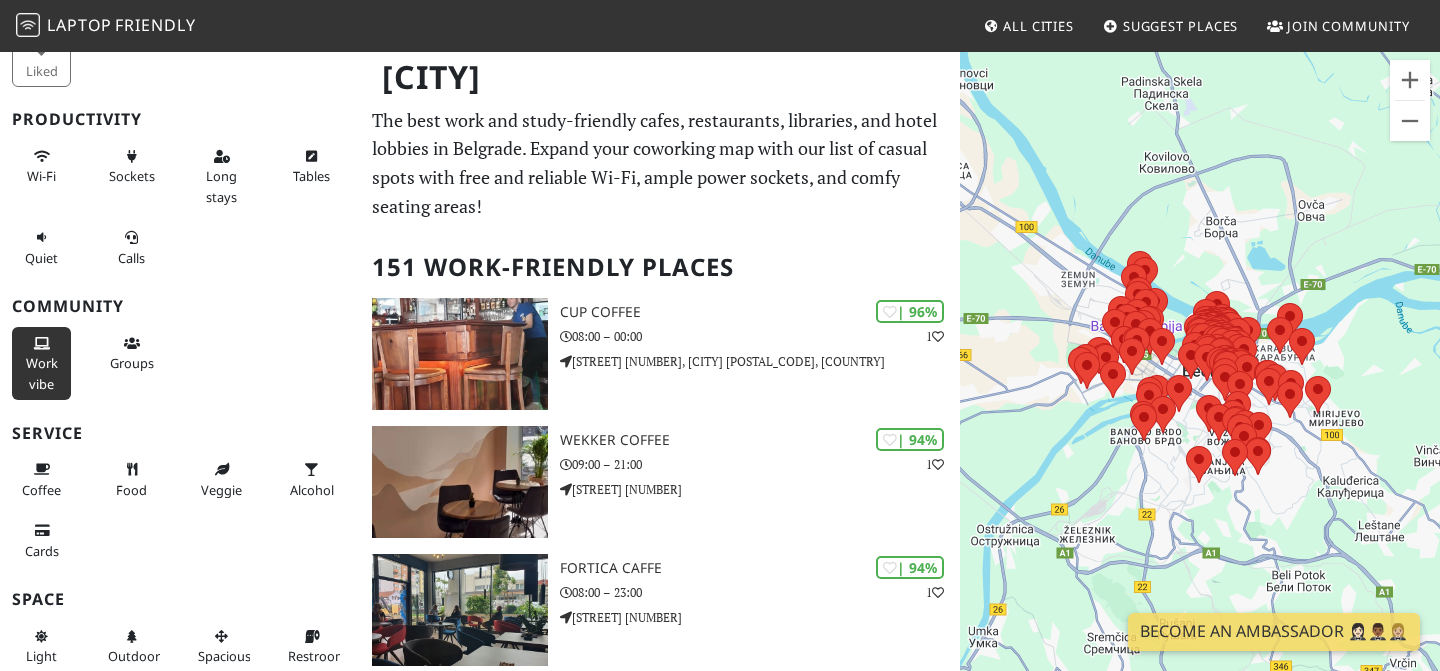 click on "Work vibe" at bounding box center (41, 363) 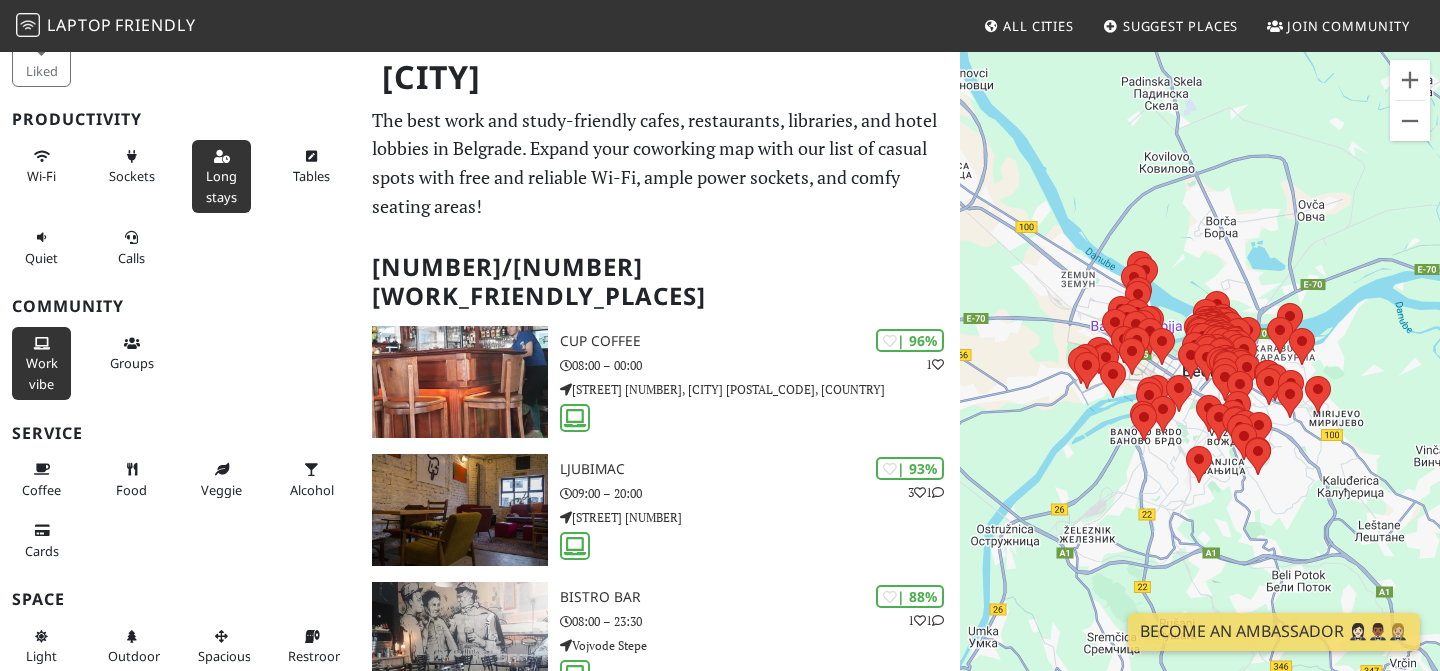 click on "Long stays" at bounding box center [221, 186] 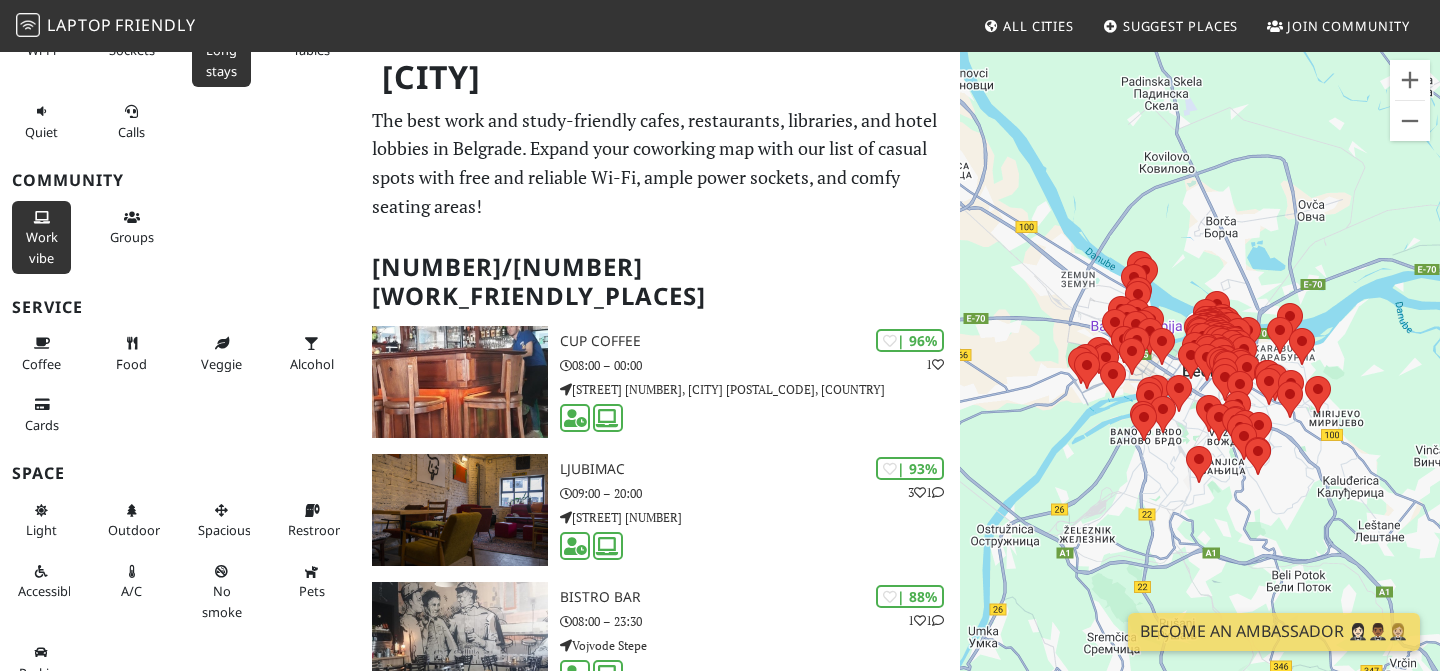 scroll, scrollTop: 273, scrollLeft: 0, axis: vertical 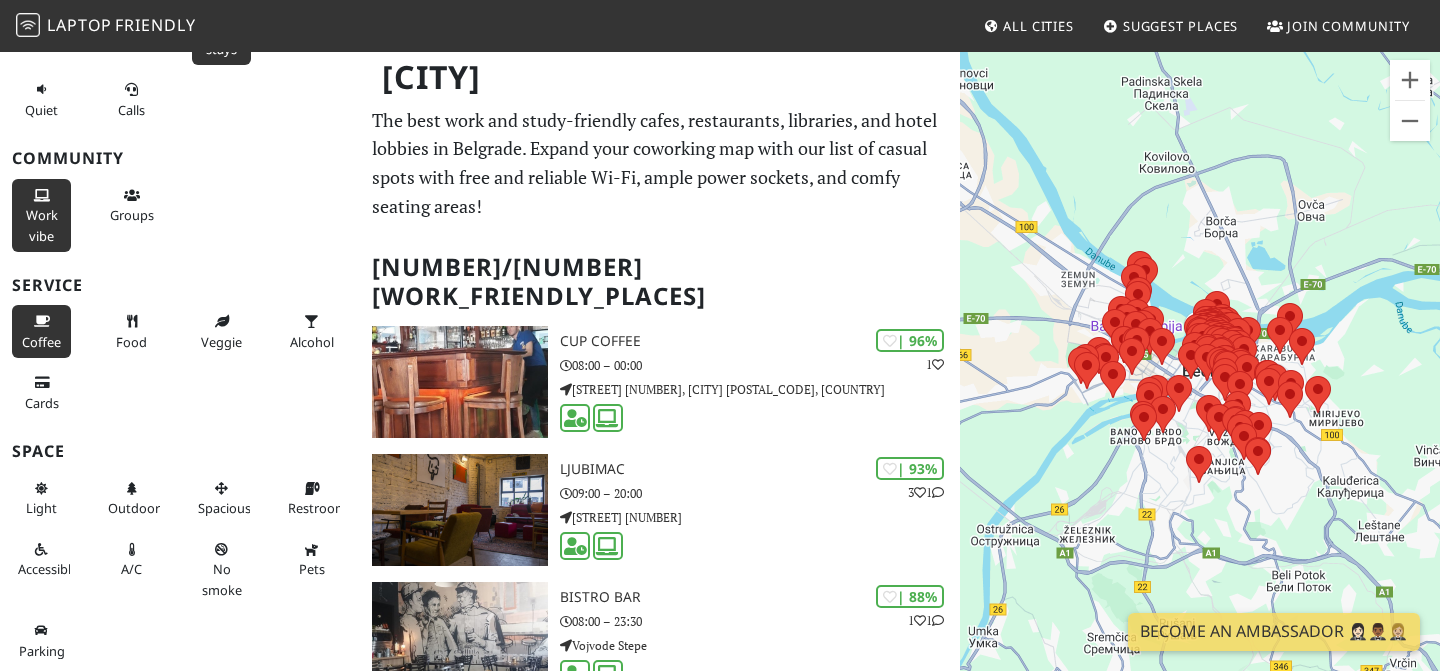 click on "Coffee" at bounding box center [41, 342] 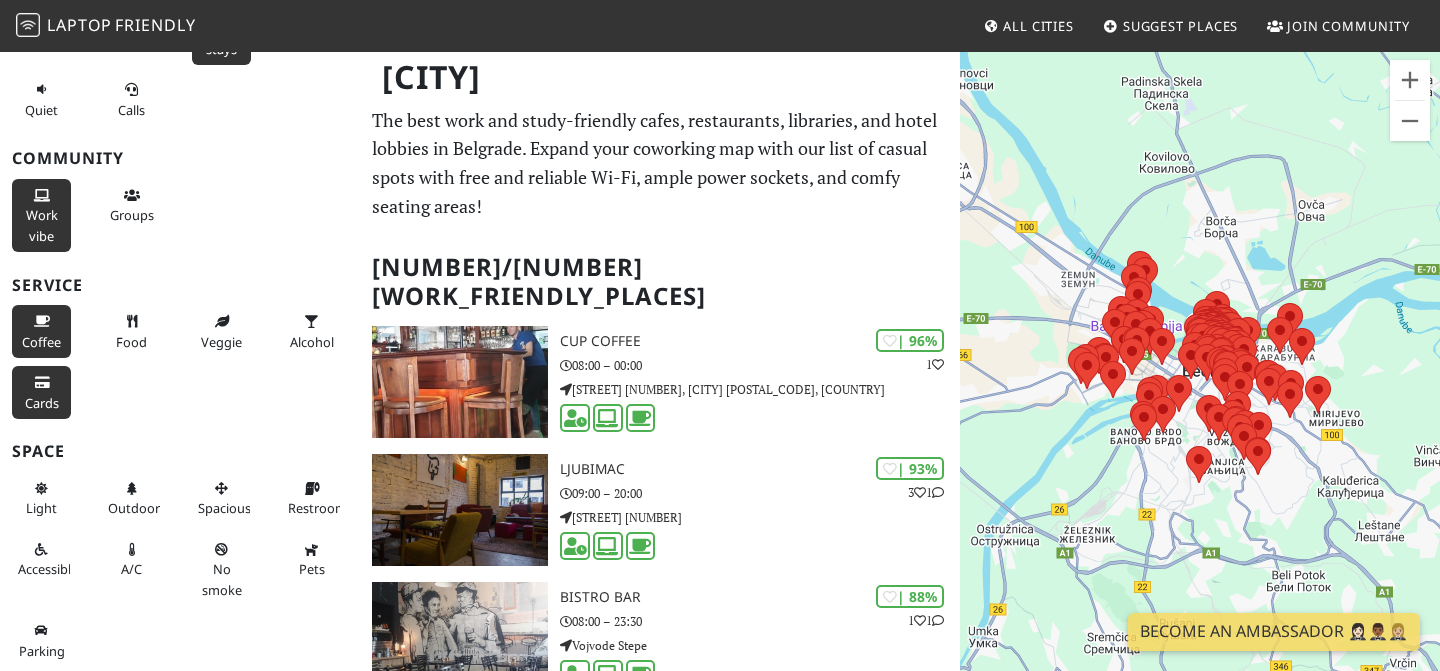 click on "Cards" at bounding box center [42, 403] 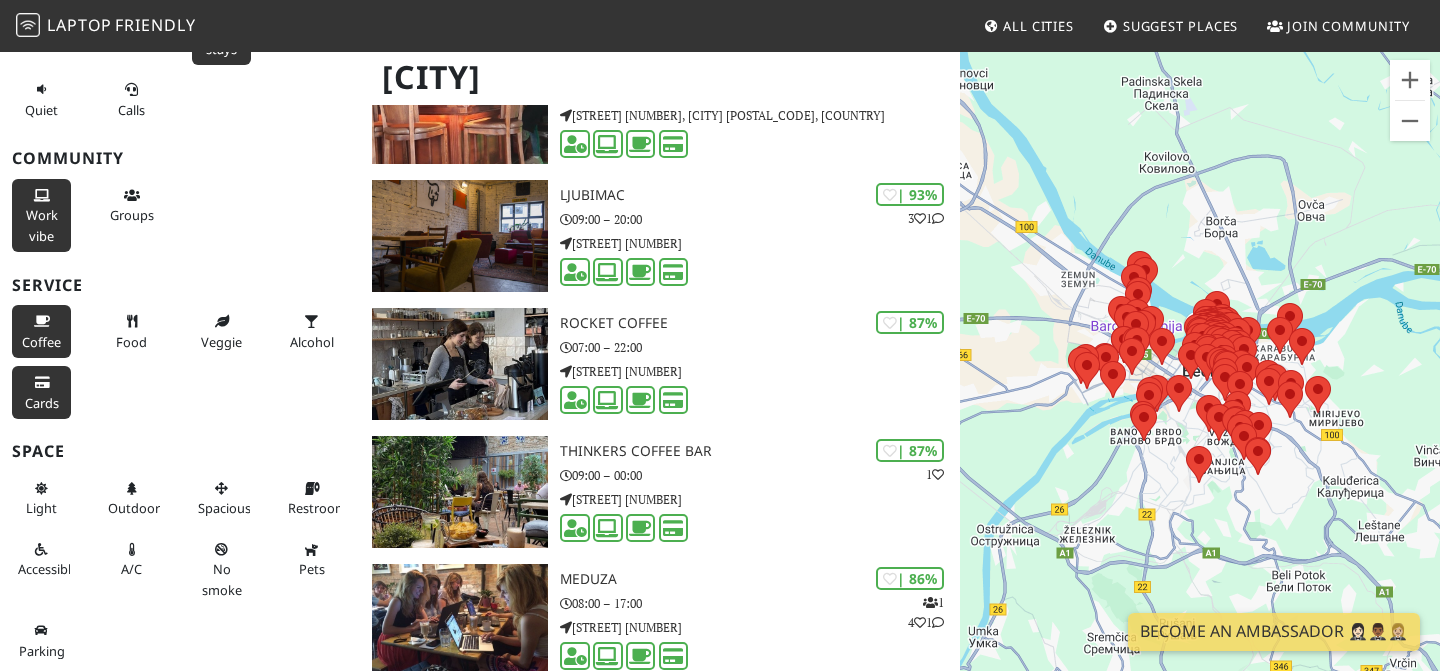 scroll, scrollTop: 278, scrollLeft: 0, axis: vertical 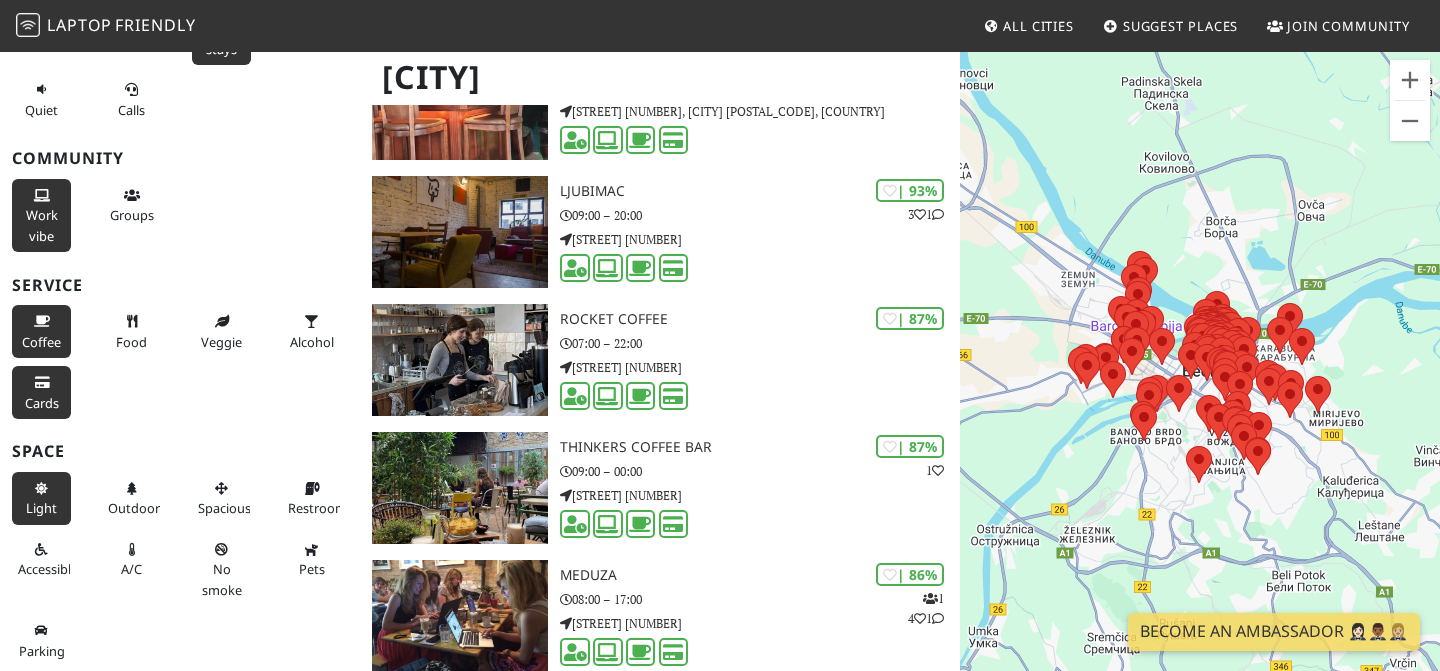 click on "Light" at bounding box center [41, 498] 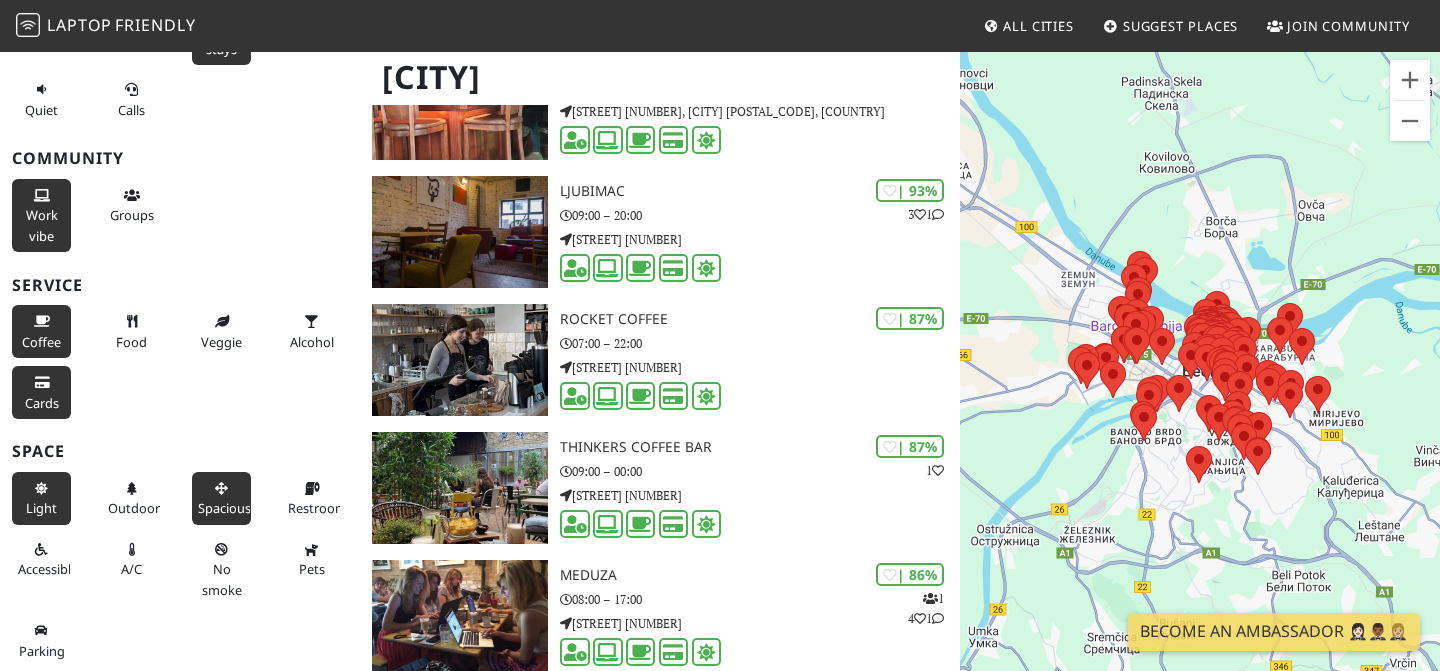 click on "Spacious" at bounding box center [221, 498] 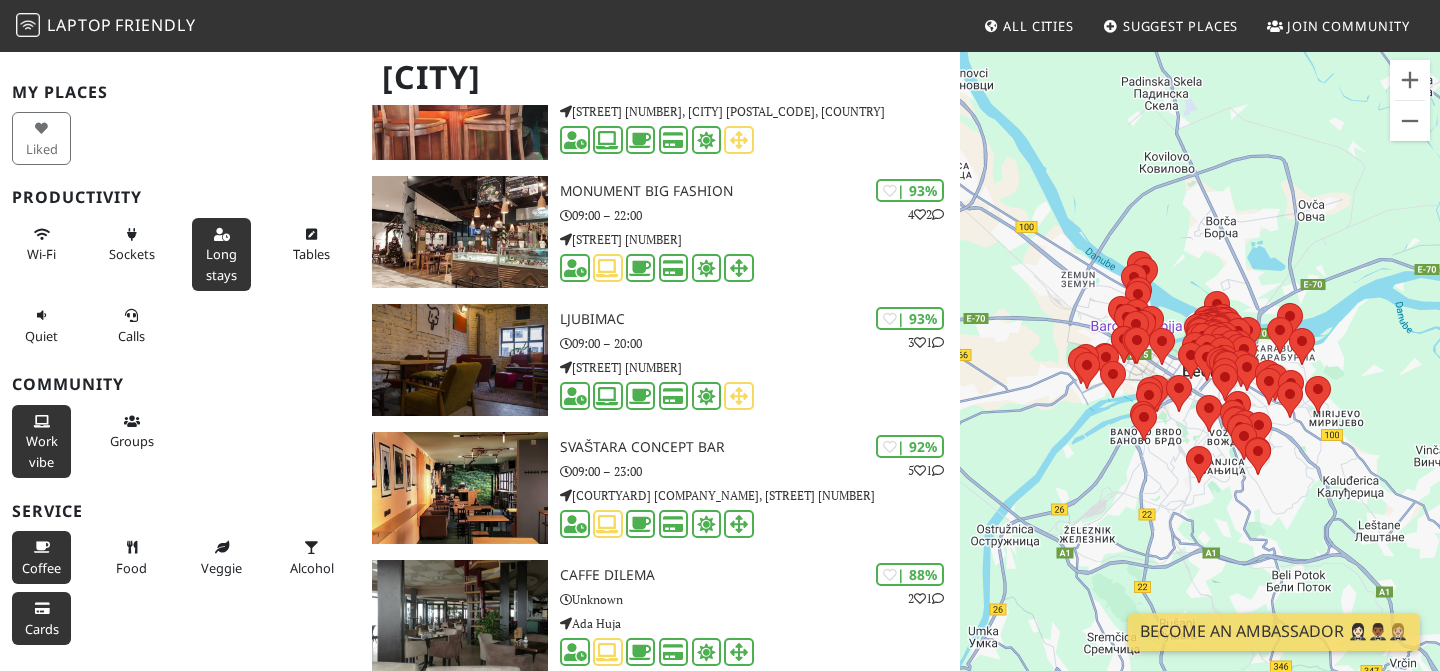 scroll, scrollTop: 0, scrollLeft: 0, axis: both 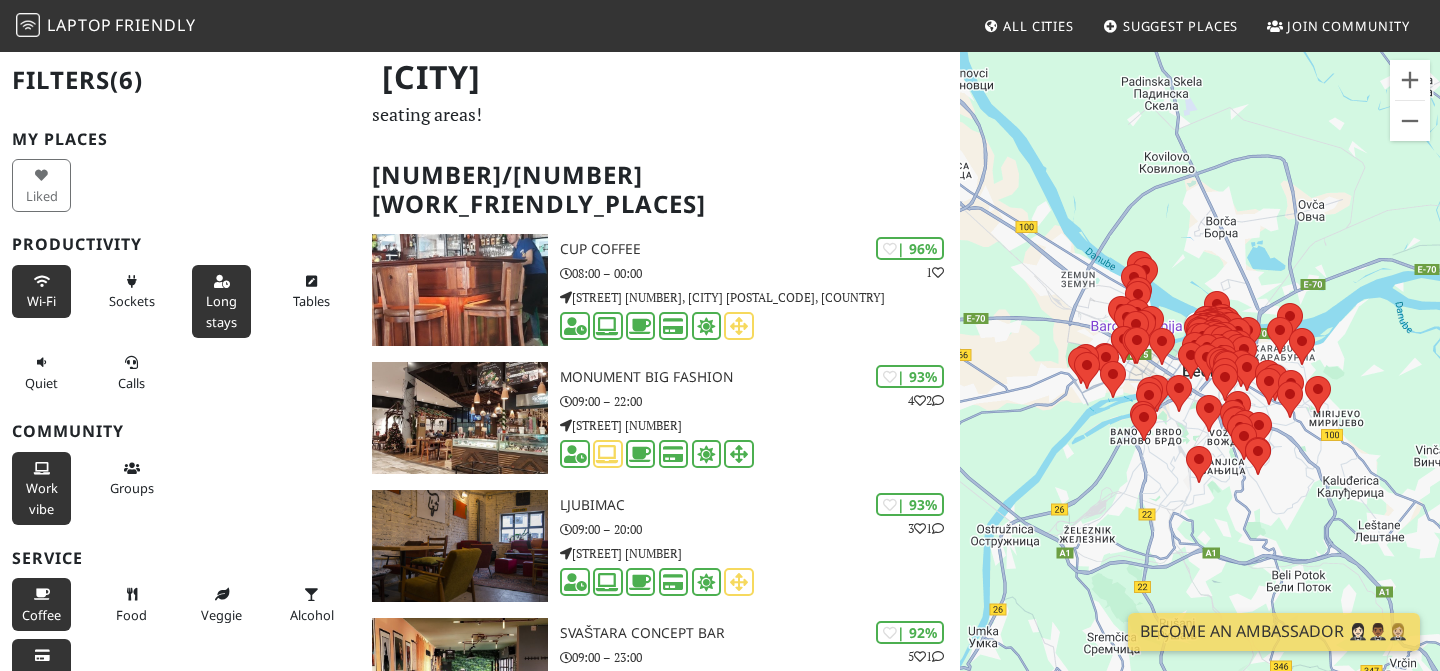 click on "Wi-Fi" at bounding box center (41, 291) 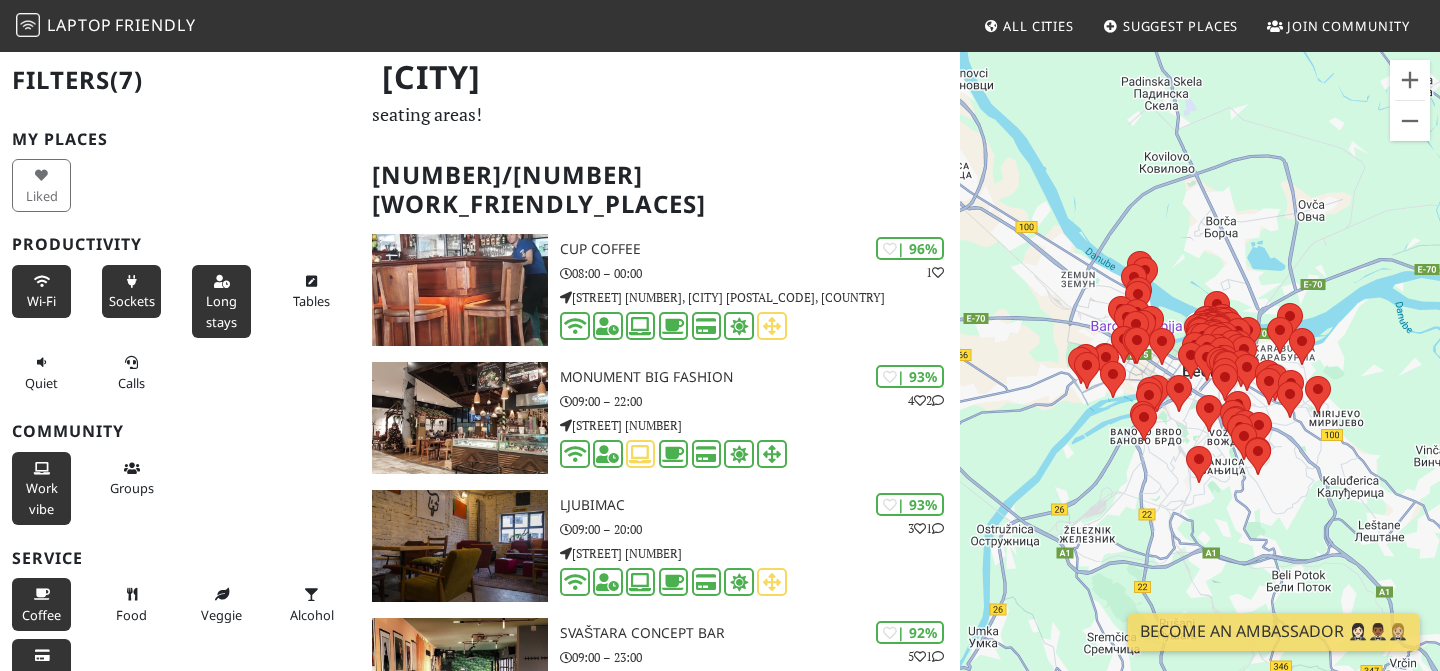 click on "Sockets" at bounding box center [132, 301] 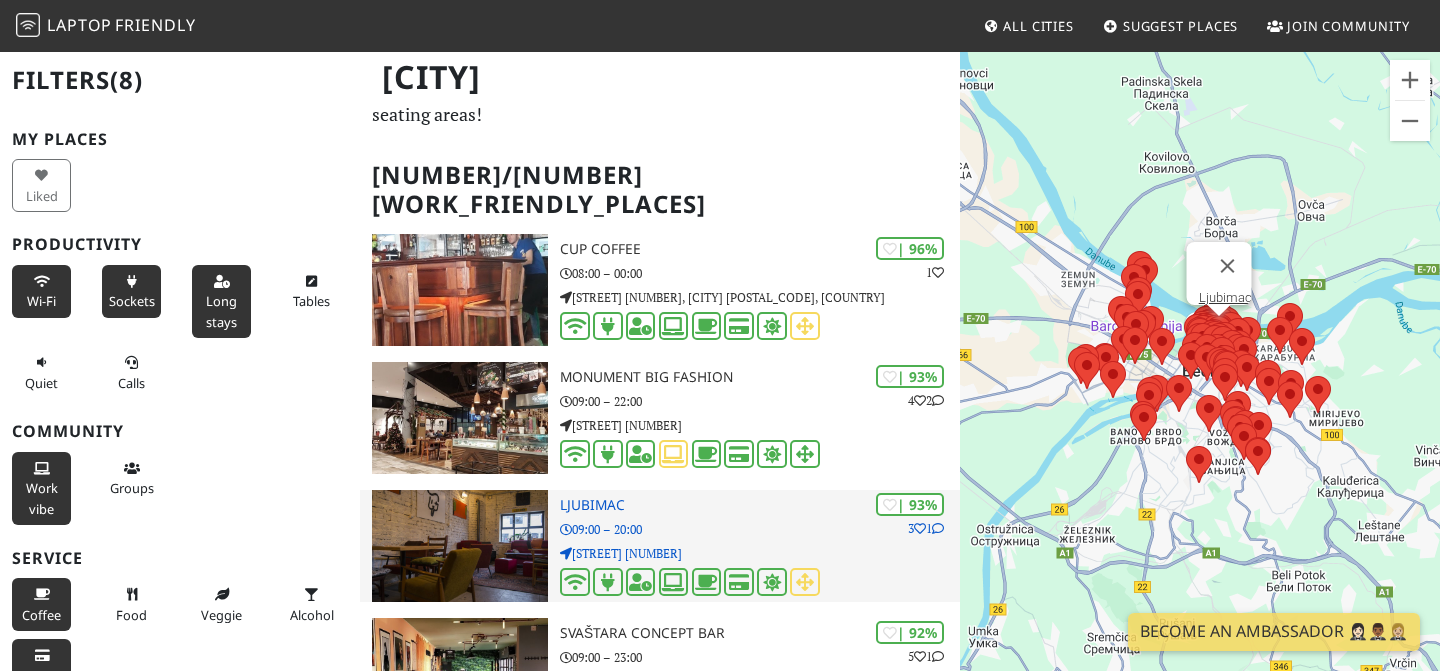 click on "09:00 – 20:00" at bounding box center [760, 529] 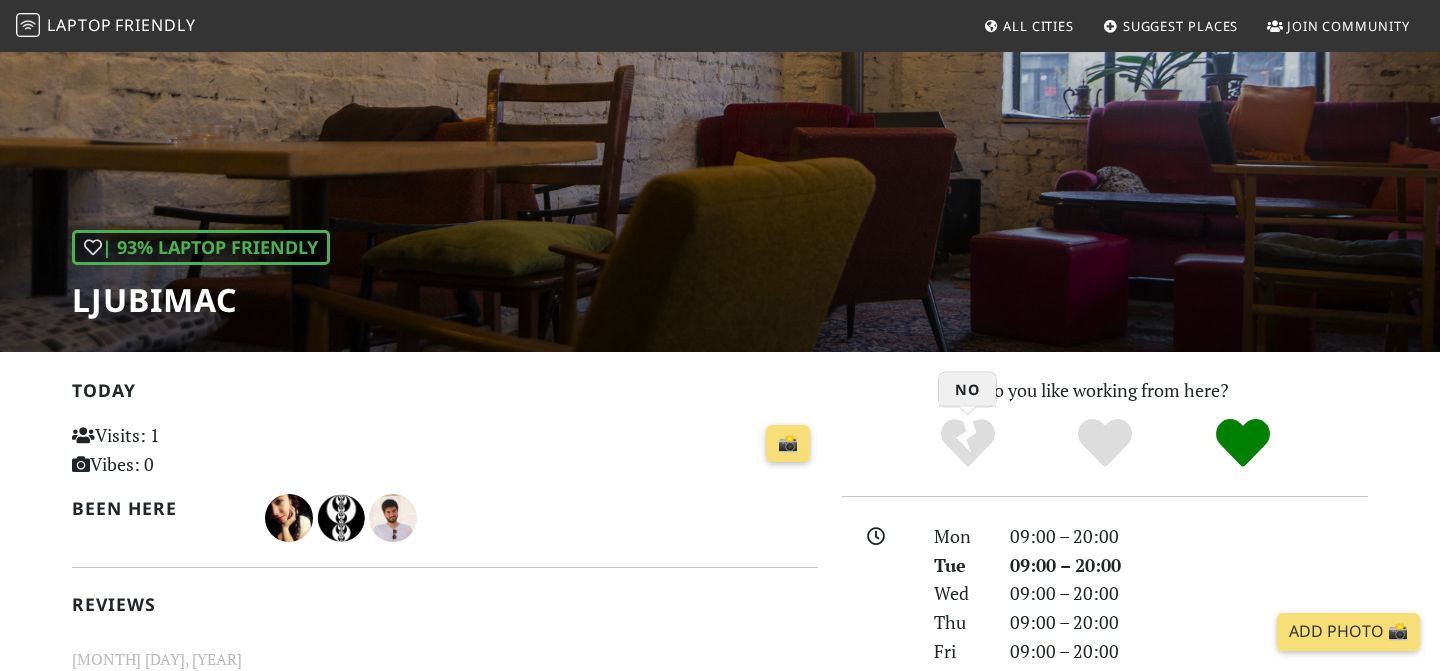 scroll, scrollTop: 104, scrollLeft: 0, axis: vertical 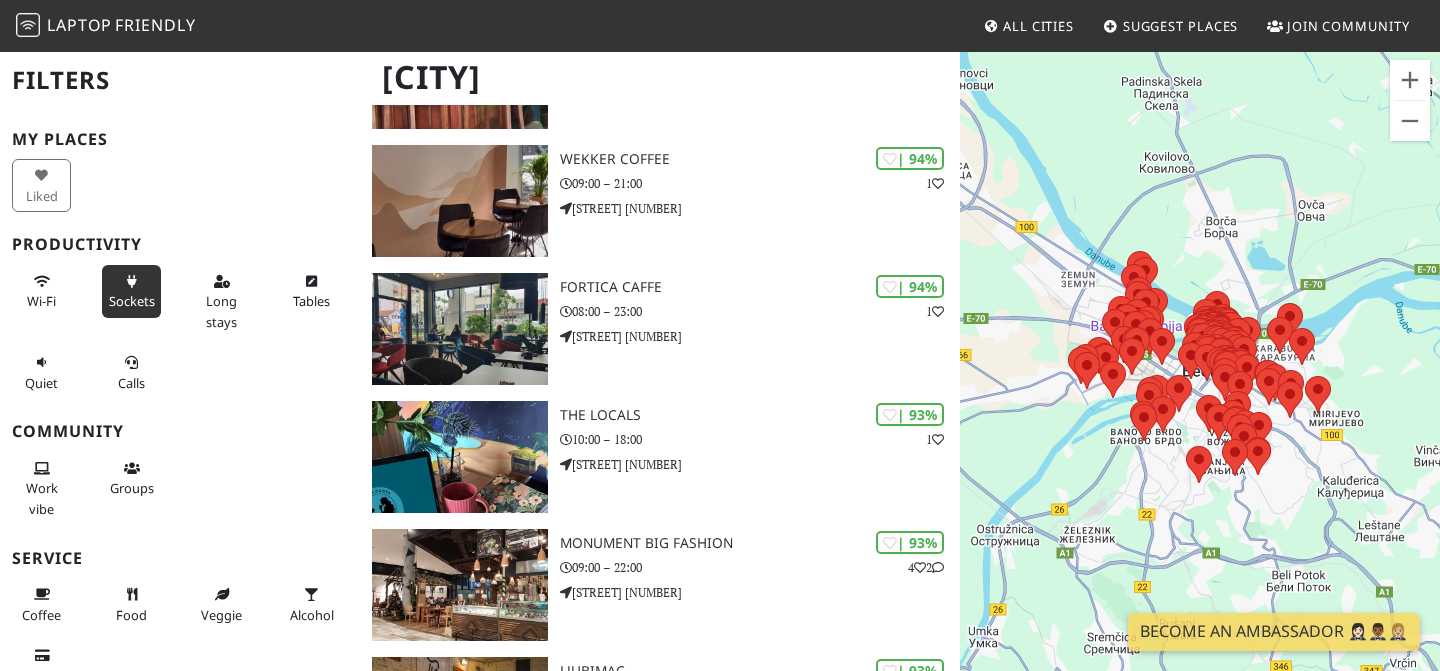 click on "Sockets" at bounding box center [132, 301] 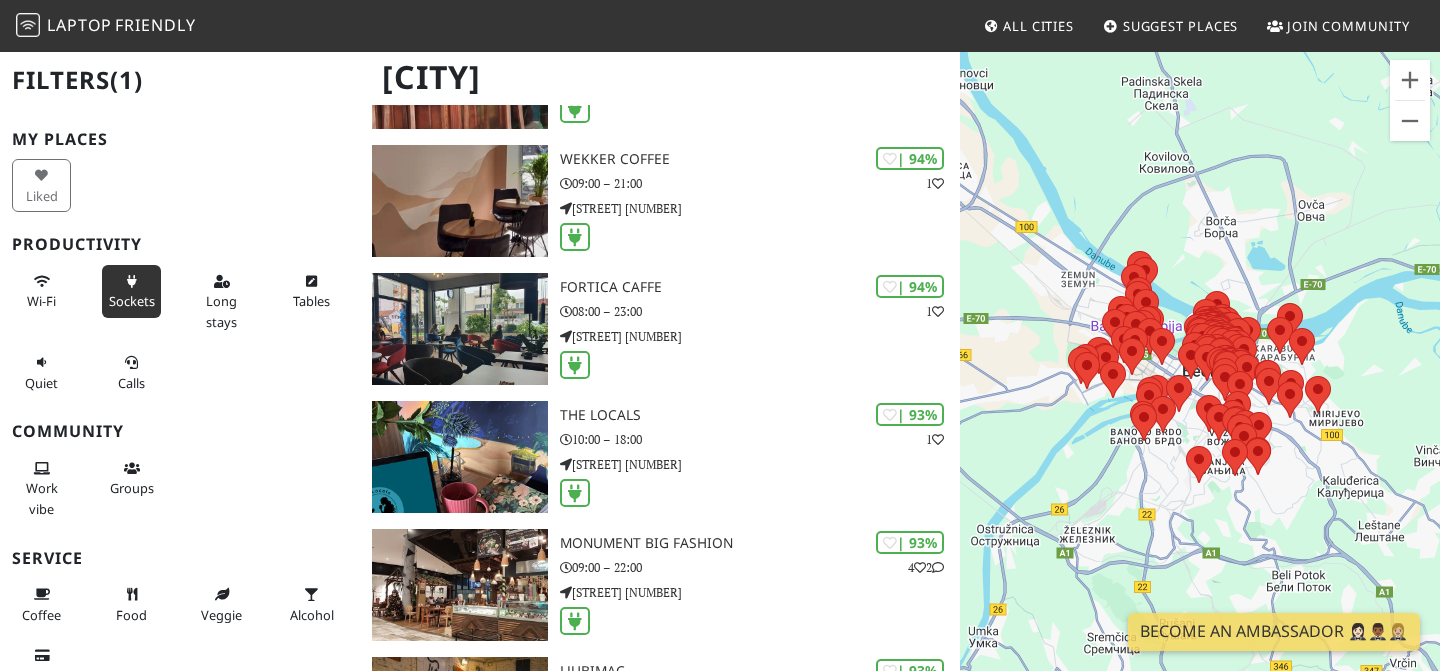 click on "Long stays" at bounding box center [225, 301] 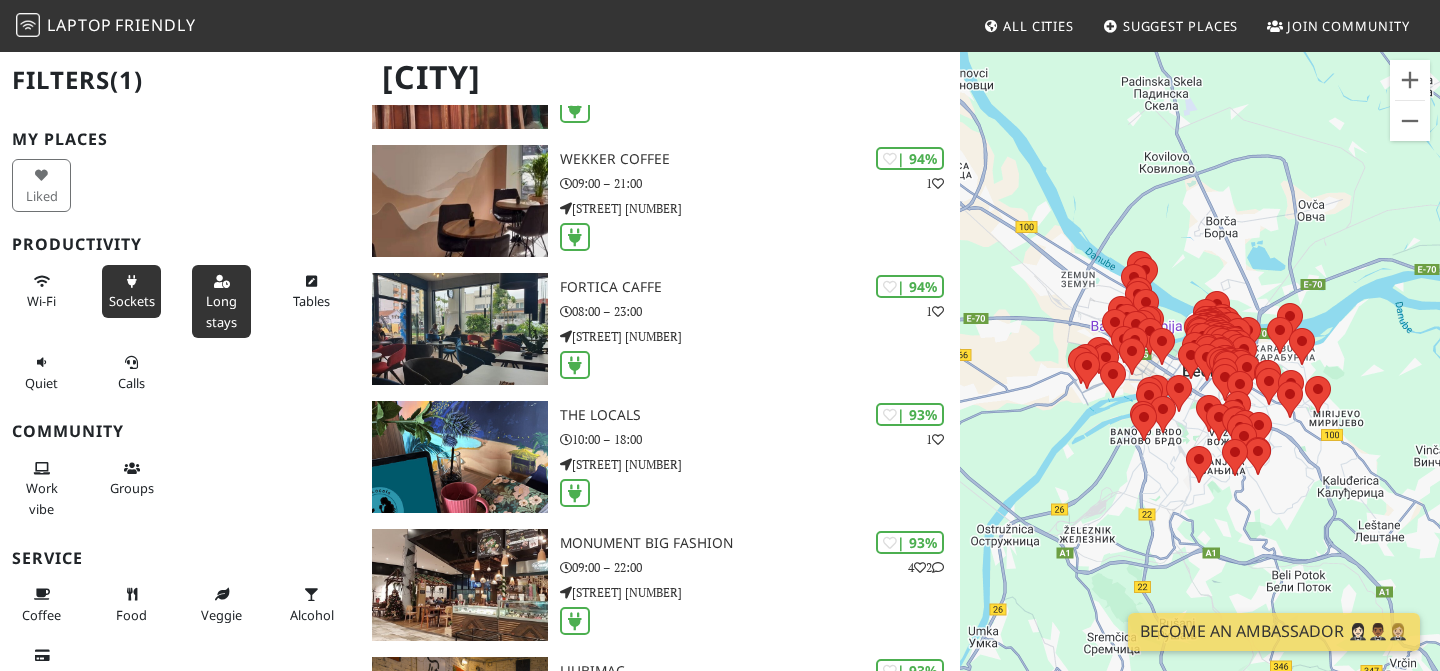 click on "Long stays" at bounding box center [221, 301] 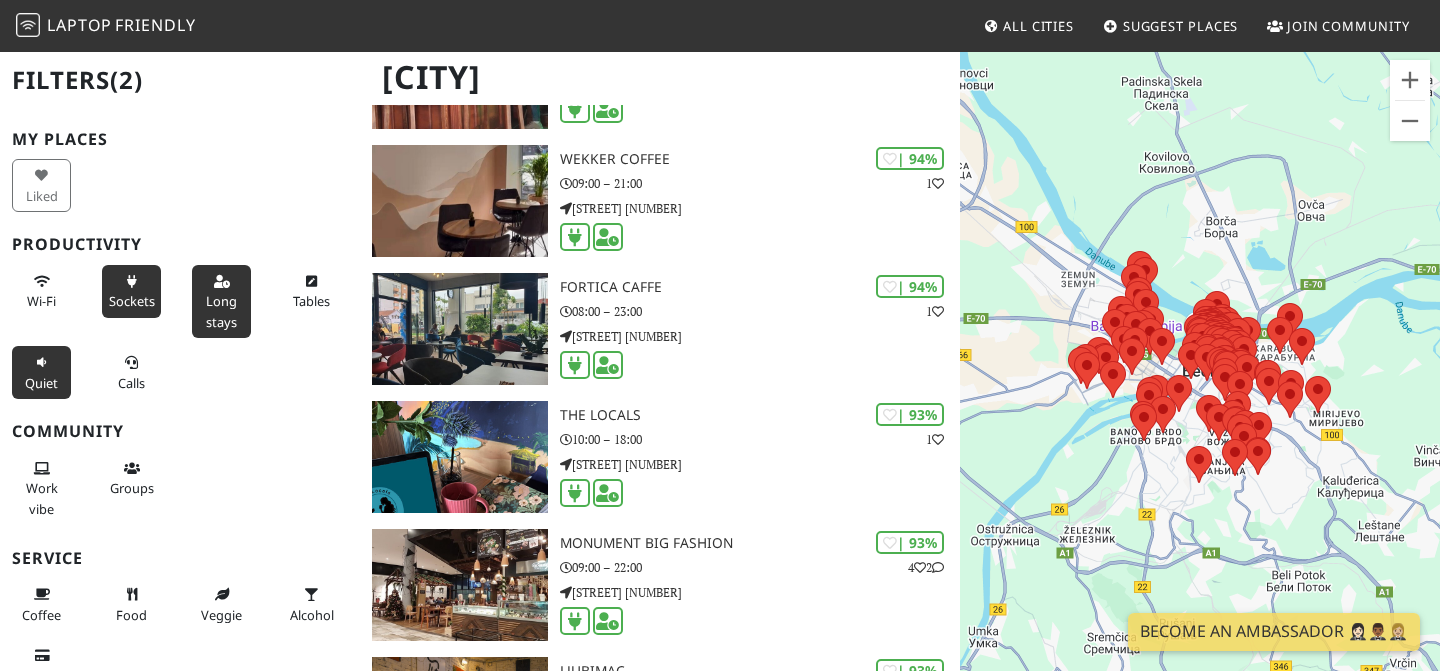 click on "Quiet" at bounding box center [41, 372] 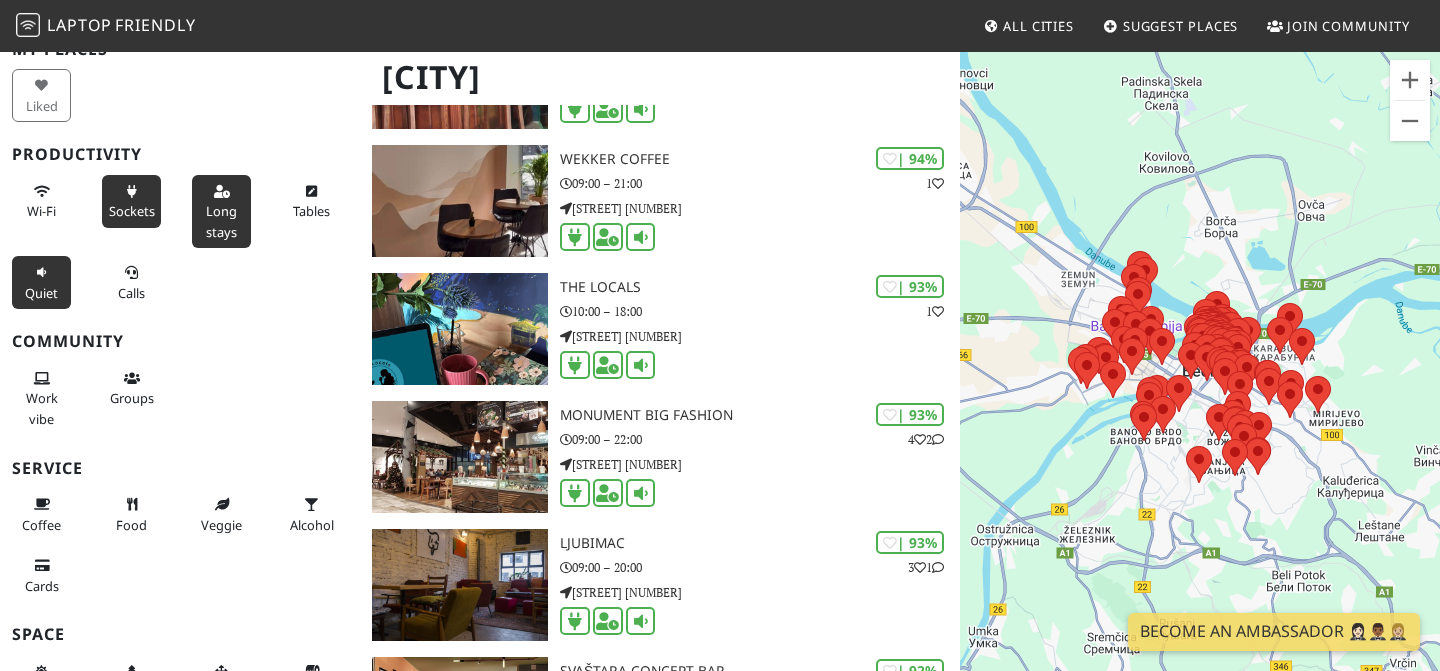 scroll, scrollTop: 96, scrollLeft: 0, axis: vertical 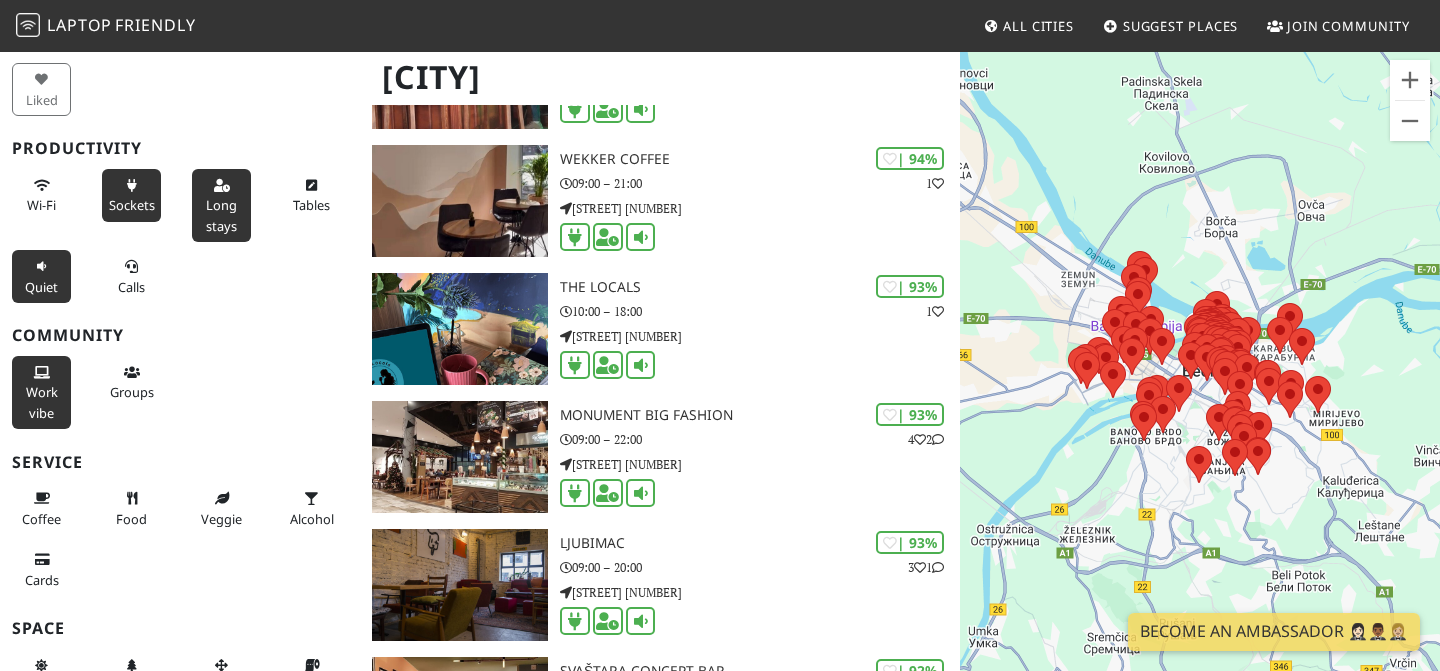 click on "Work vibe" at bounding box center [42, 402] 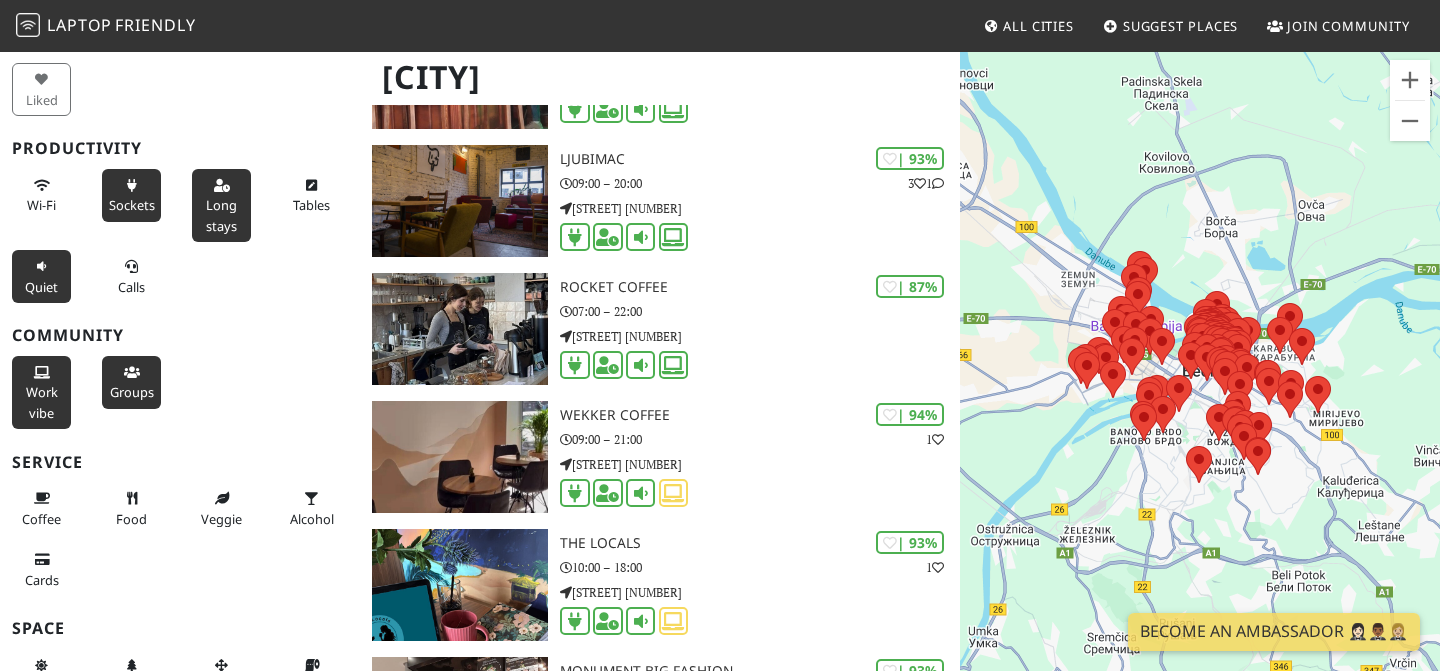 click on "Groups" at bounding box center (131, 382) 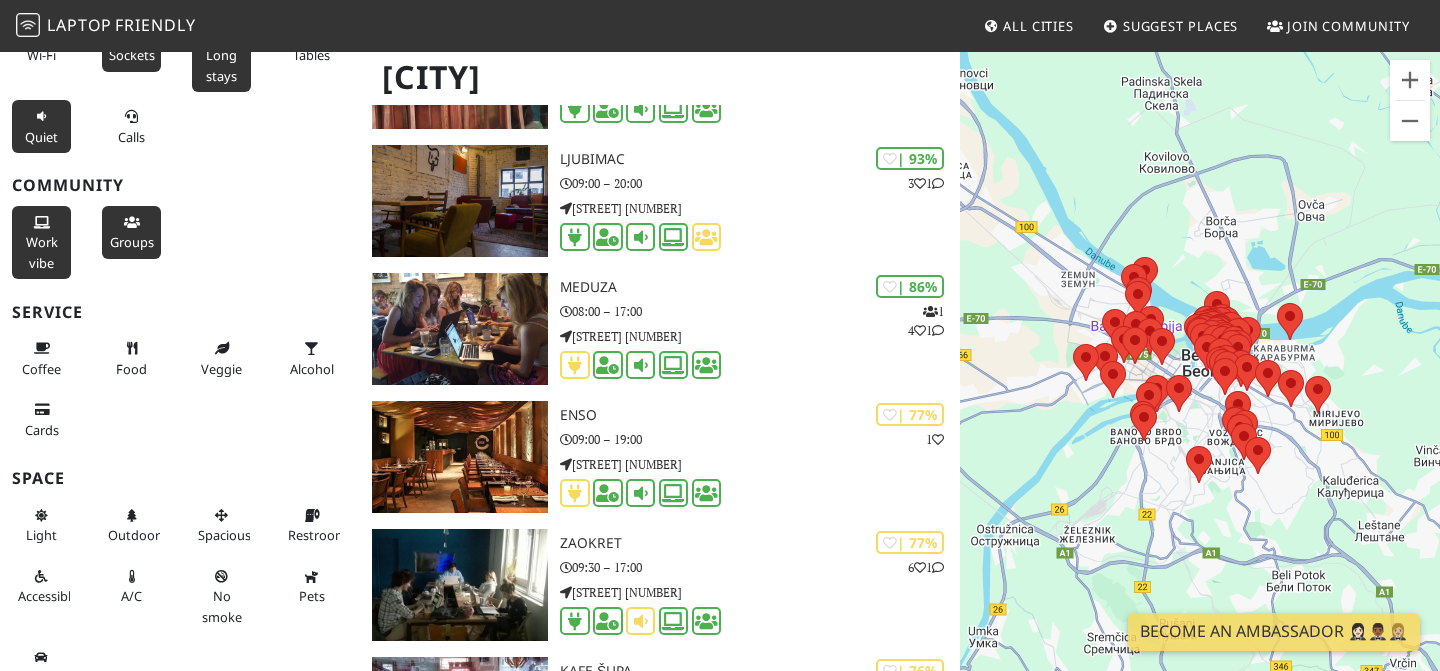 scroll, scrollTop: 273, scrollLeft: 0, axis: vertical 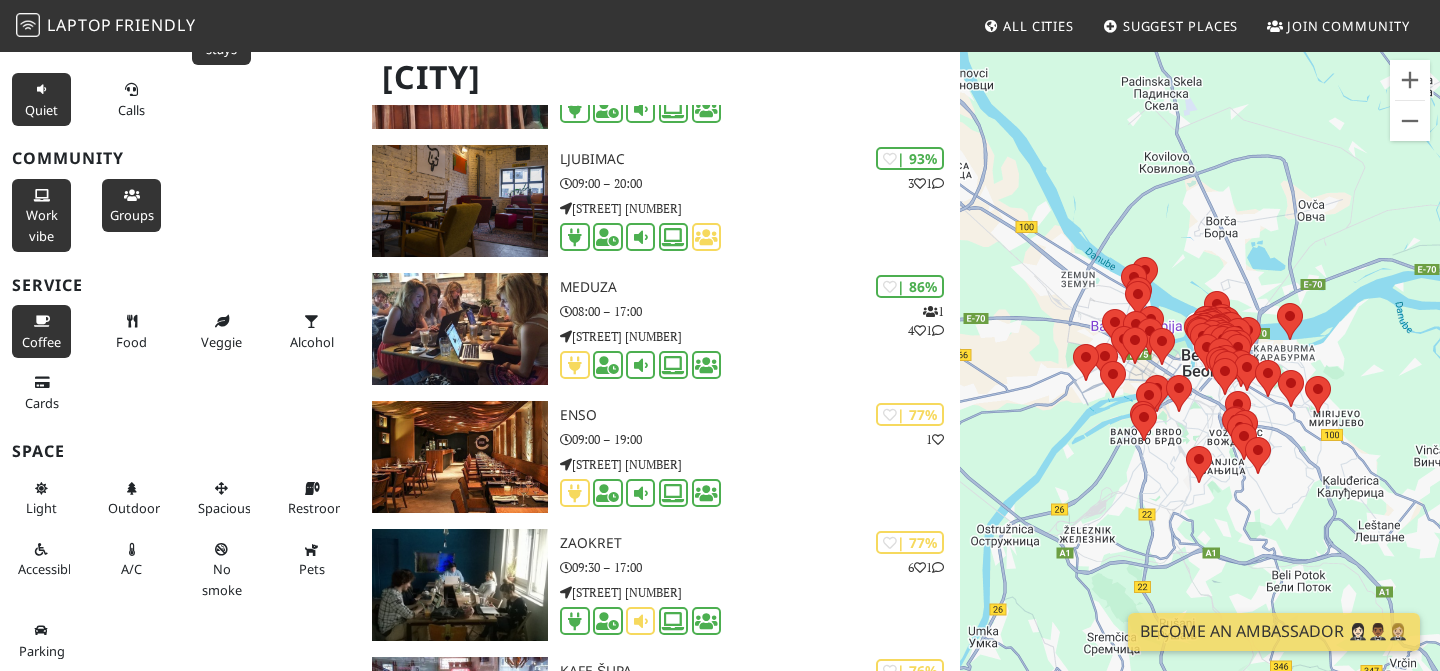 click on "Coffee" at bounding box center [41, 342] 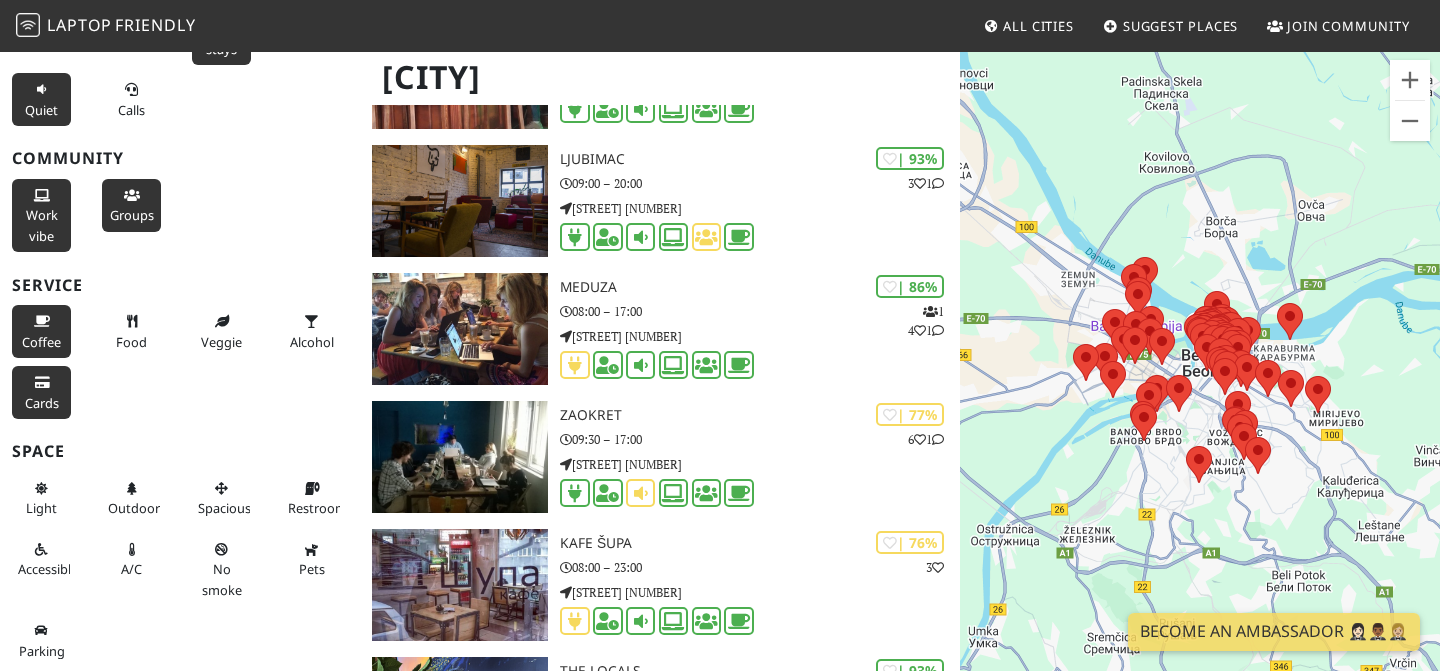 click on "Cards" at bounding box center [42, 403] 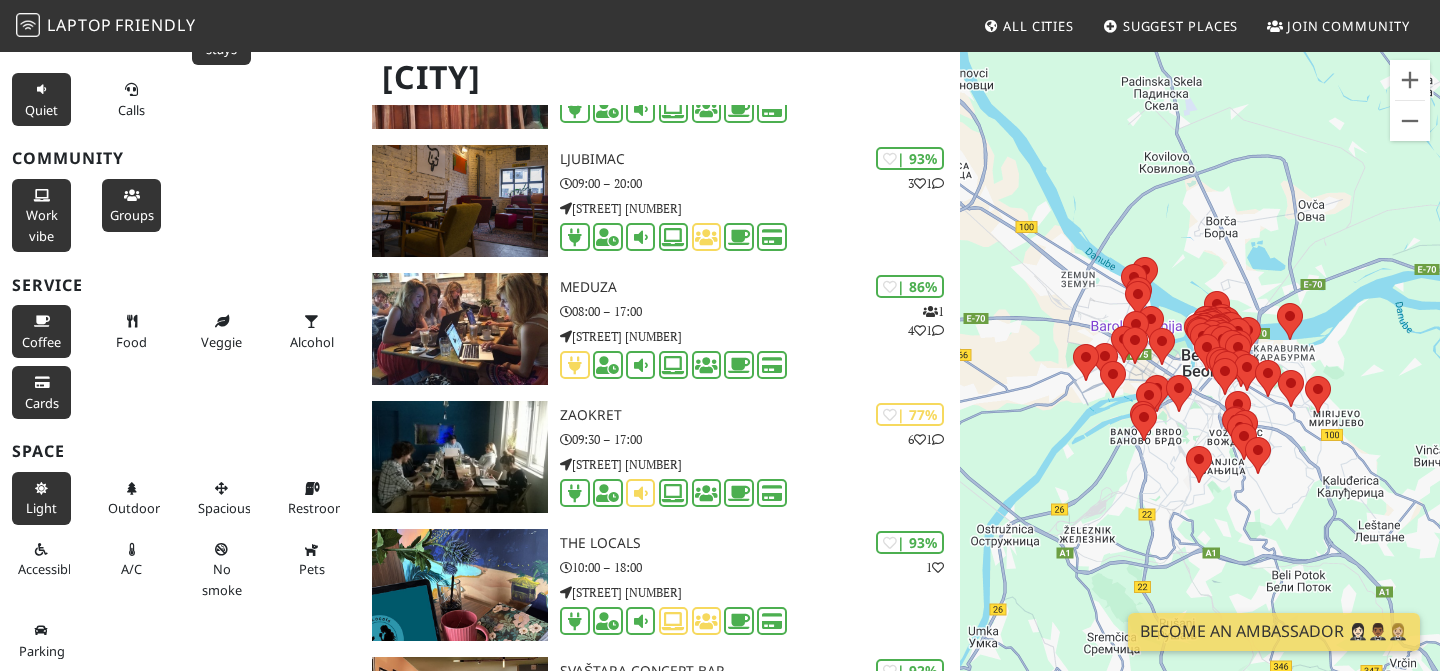 click on "Light" at bounding box center (41, 508) 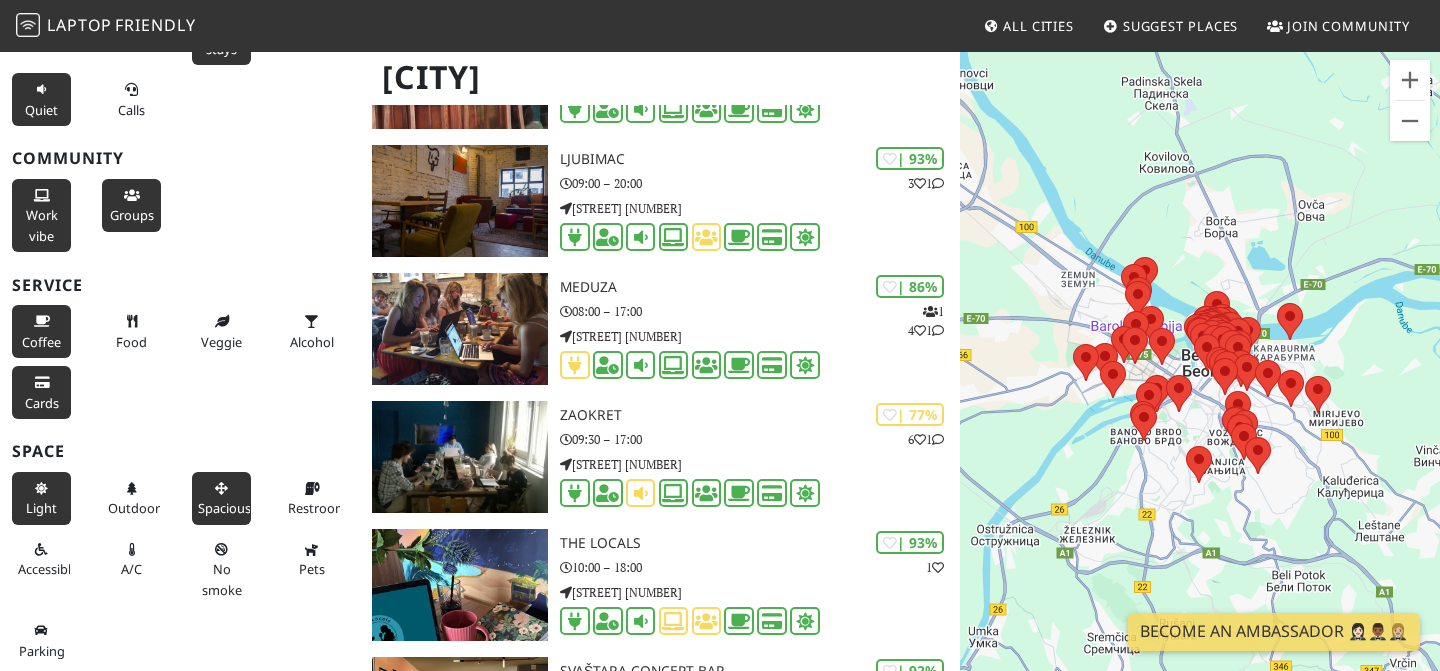 click on "Spacious" at bounding box center [224, 508] 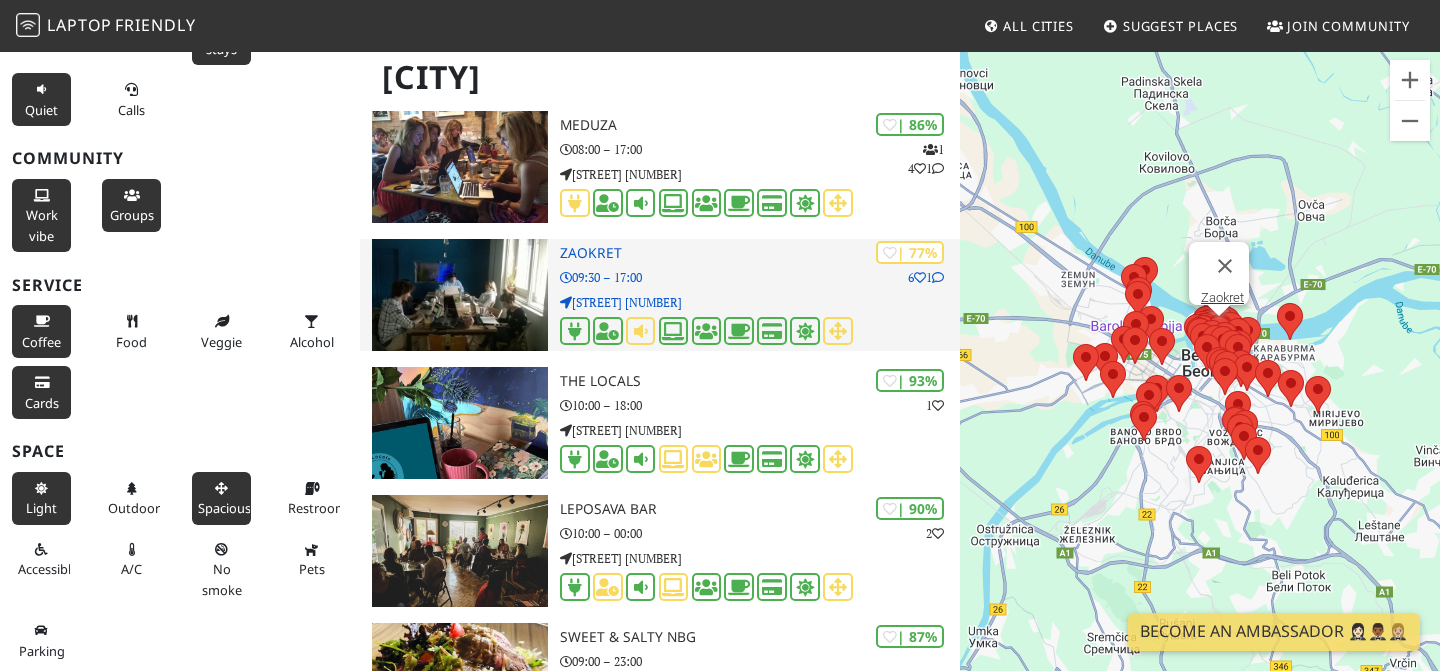 scroll, scrollTop: 706, scrollLeft: 0, axis: vertical 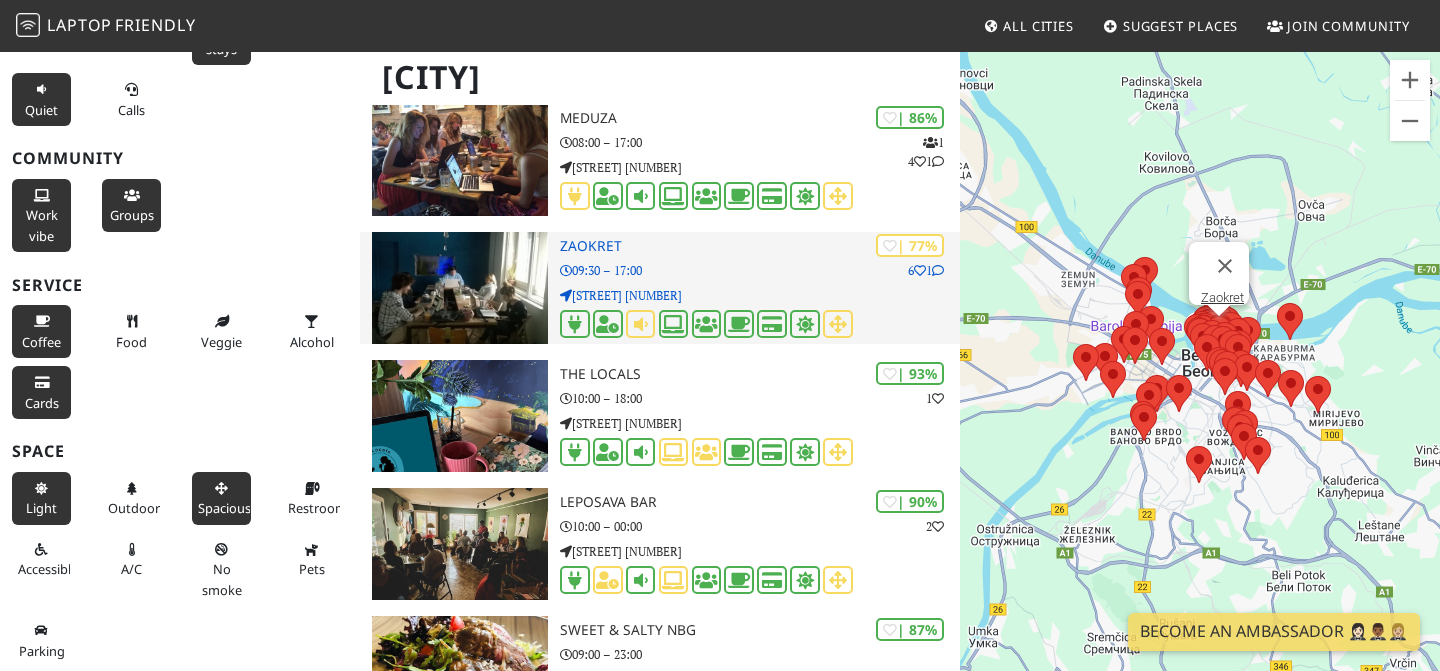 click on "09:30 – 17:00" at bounding box center [760, 270] 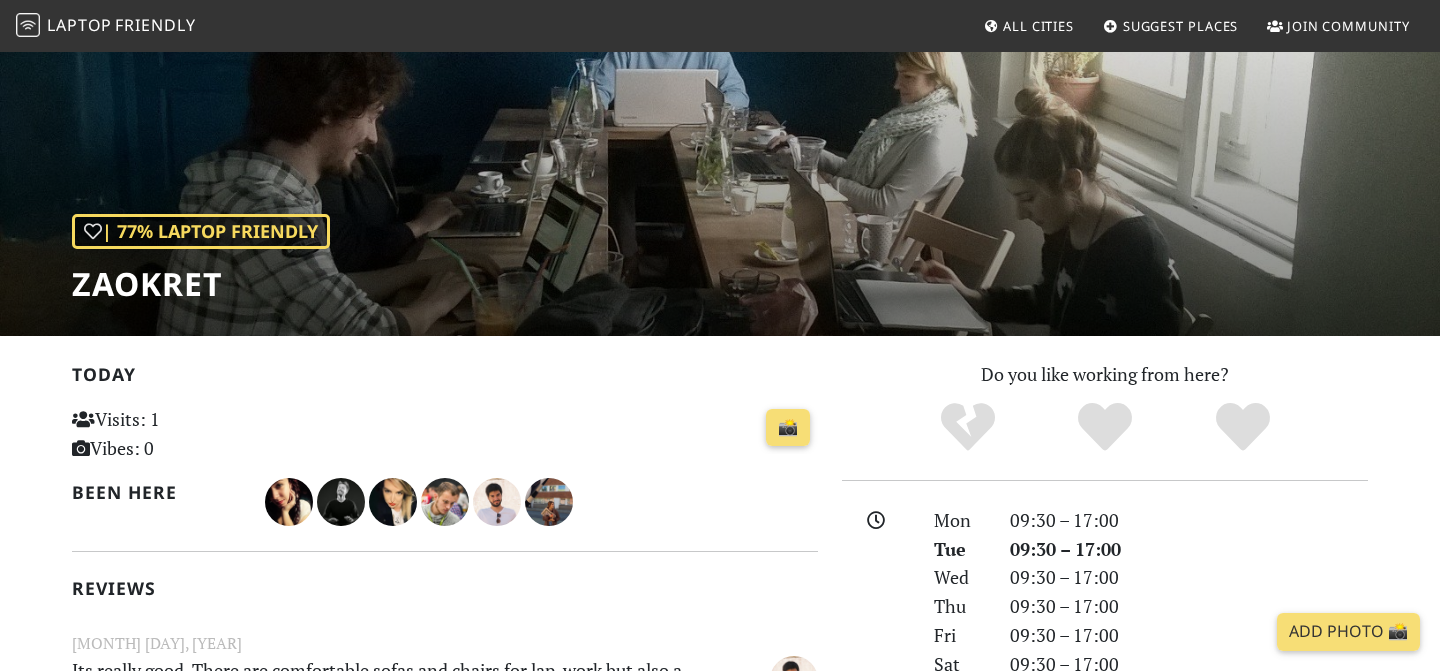 scroll, scrollTop: 127, scrollLeft: 0, axis: vertical 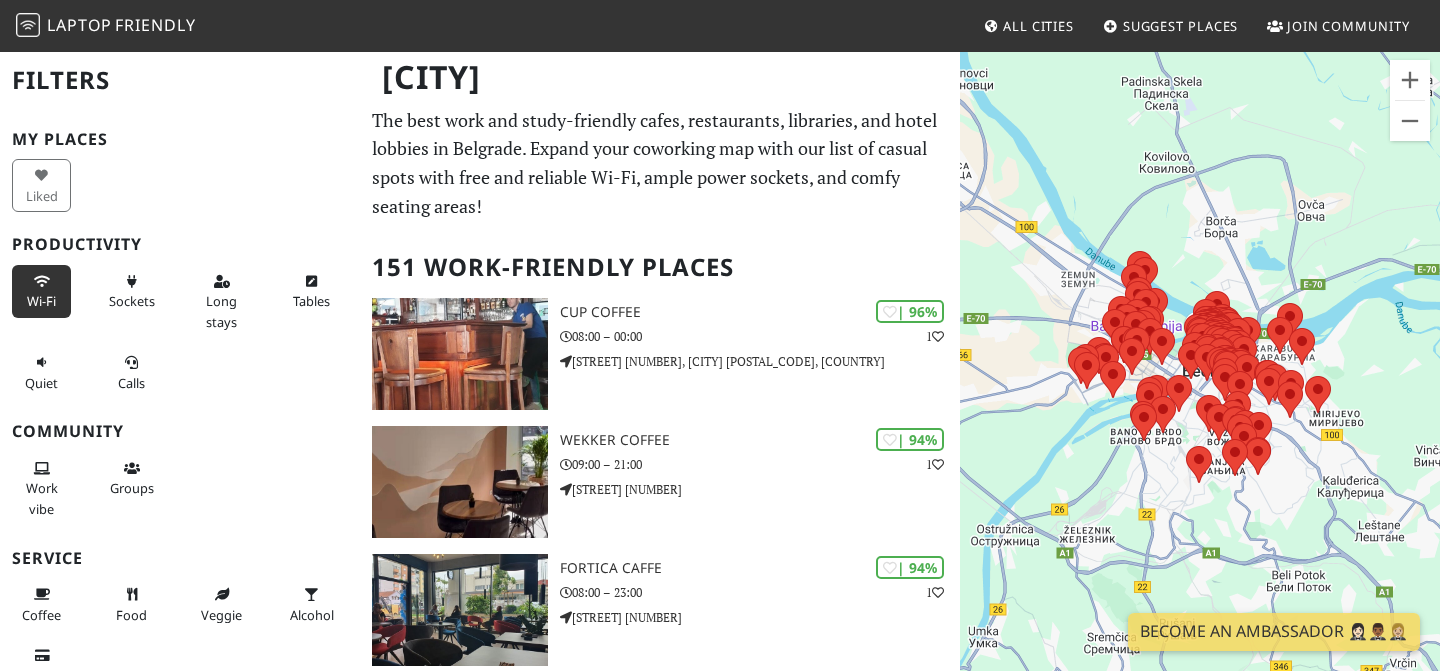 click on "Wi-Fi" at bounding box center [41, 301] 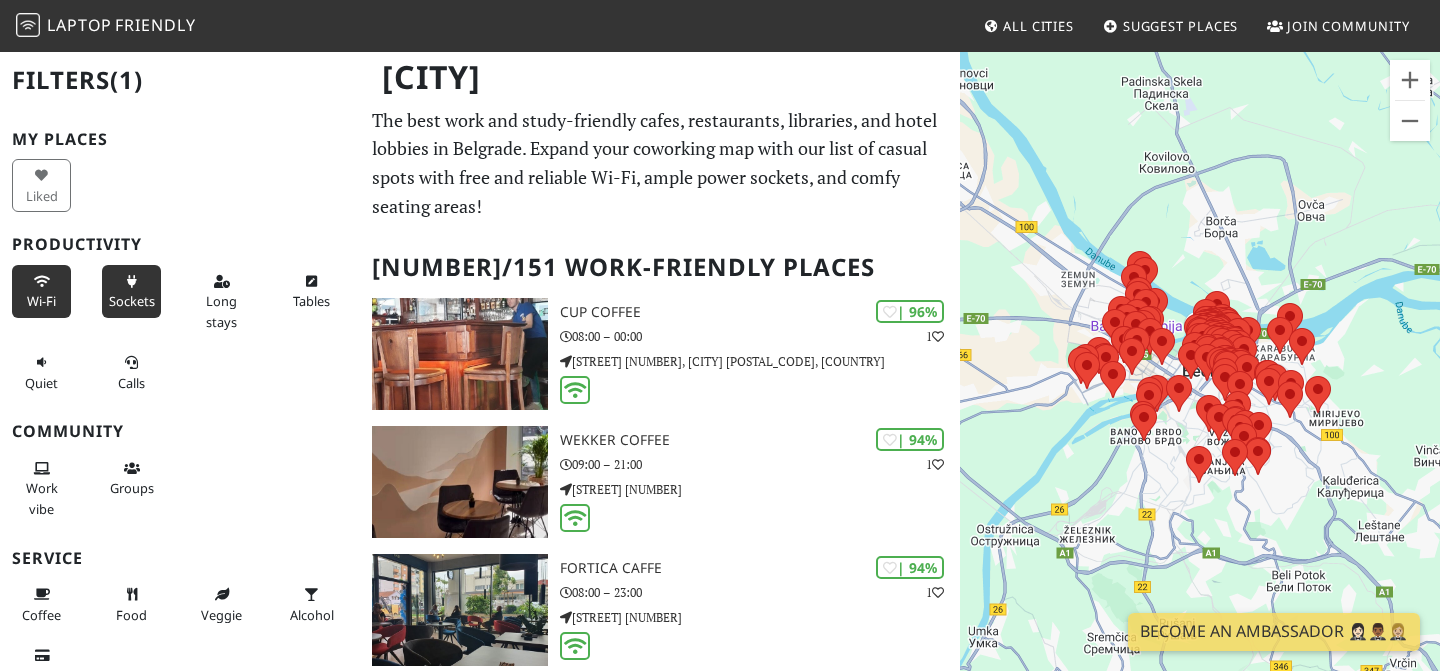 click on "Sockets" at bounding box center [131, 291] 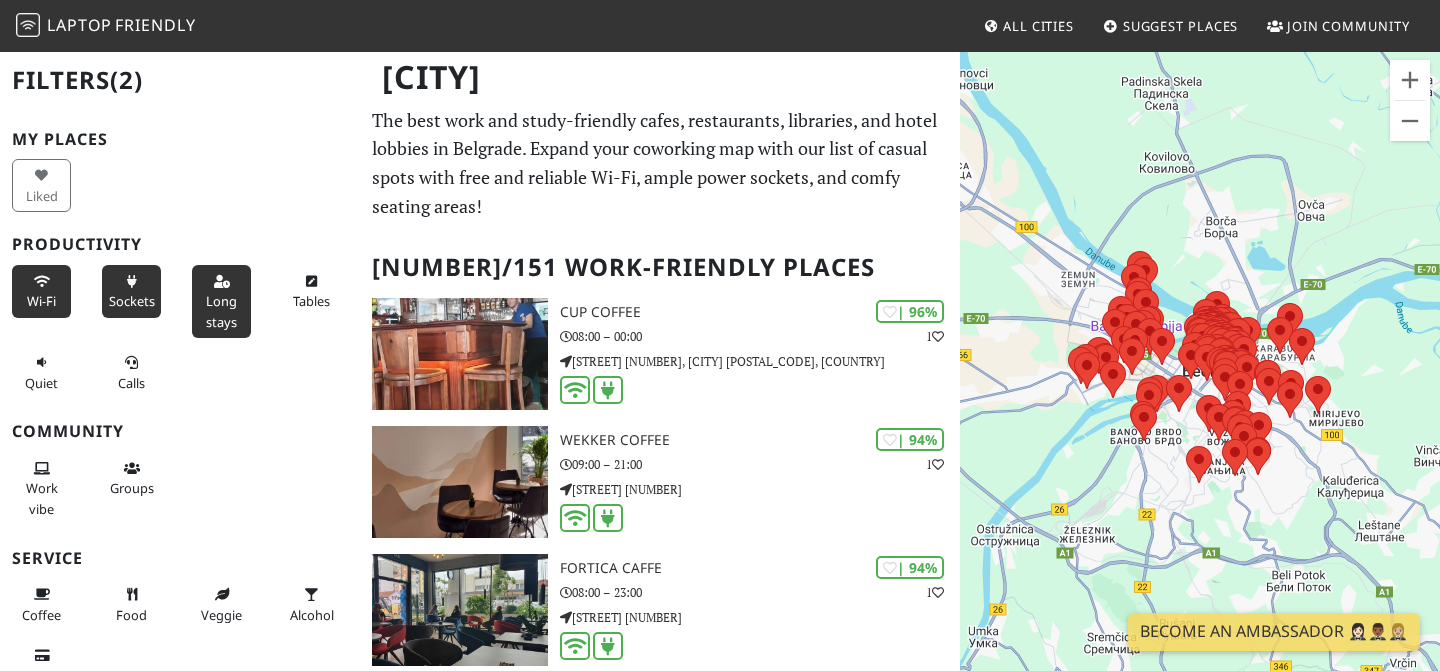 click on "Long stays" at bounding box center [221, 301] 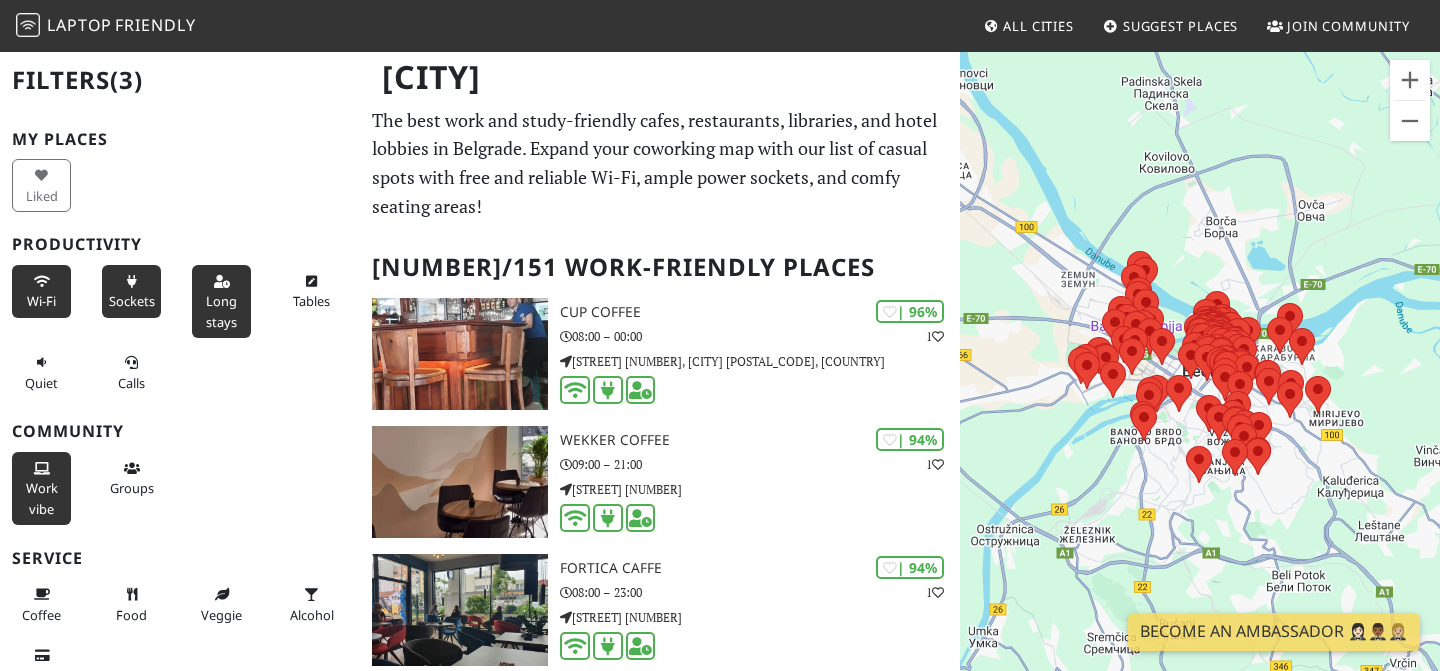 click on "Work vibe" at bounding box center [41, 488] 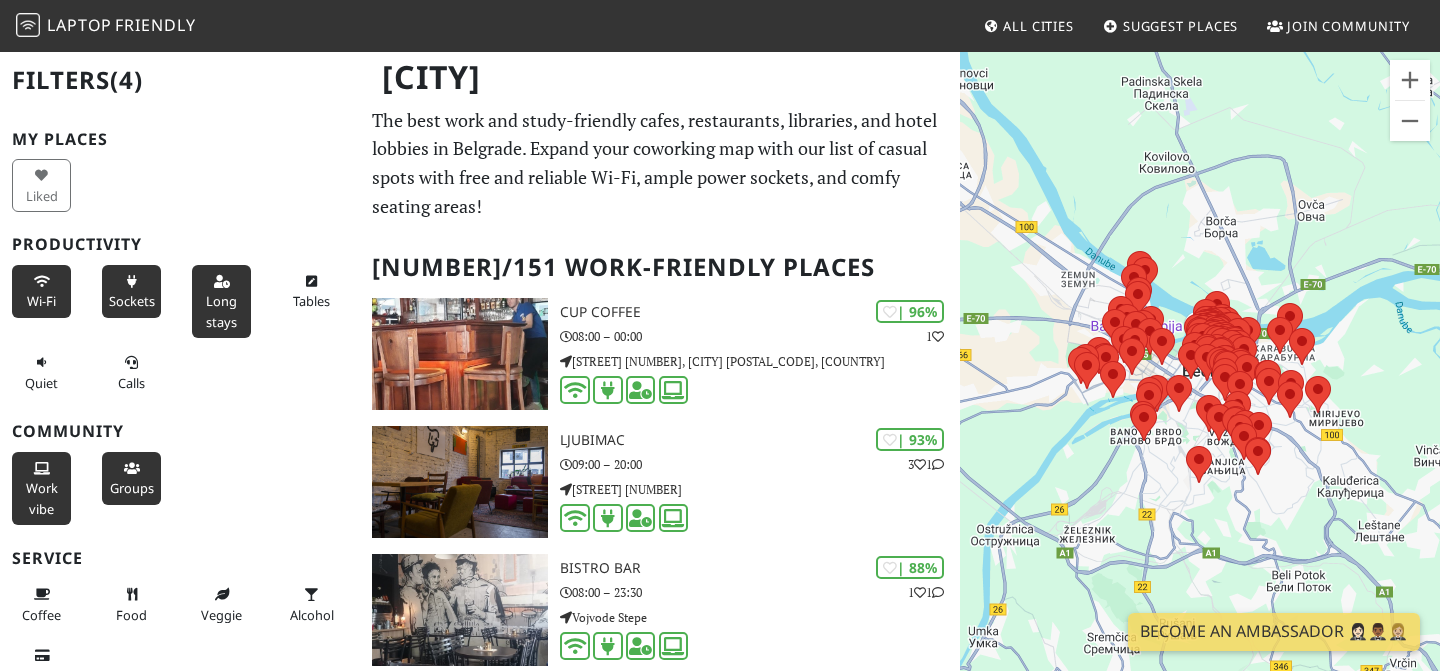 click at bounding box center [132, 469] 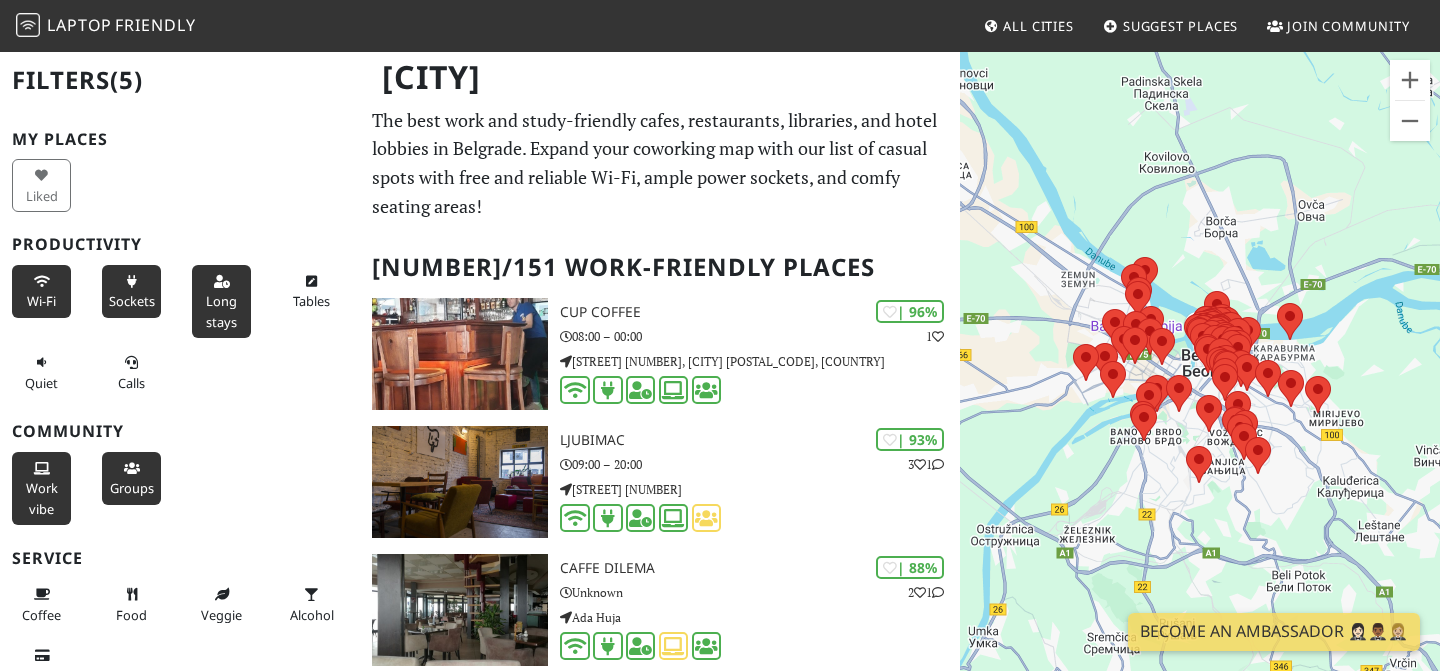 scroll, scrollTop: 273, scrollLeft: 0, axis: vertical 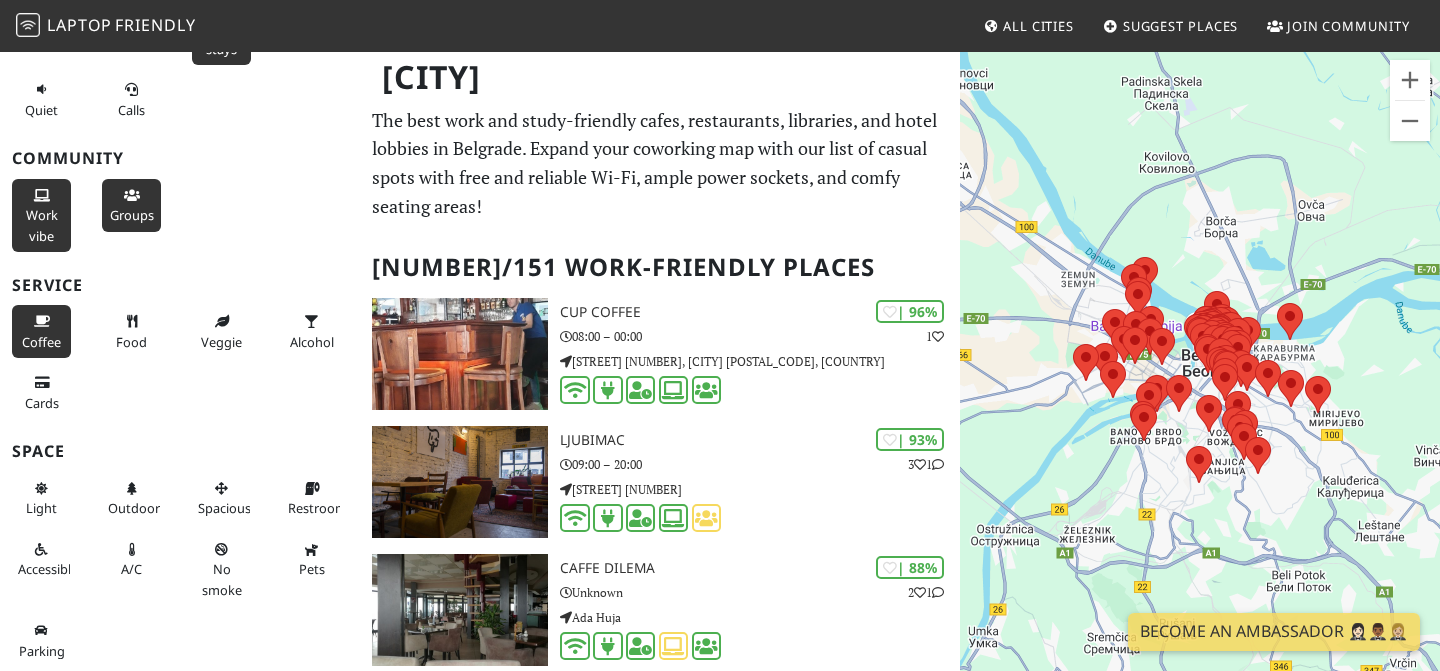 click on "Coffee" at bounding box center (41, 331) 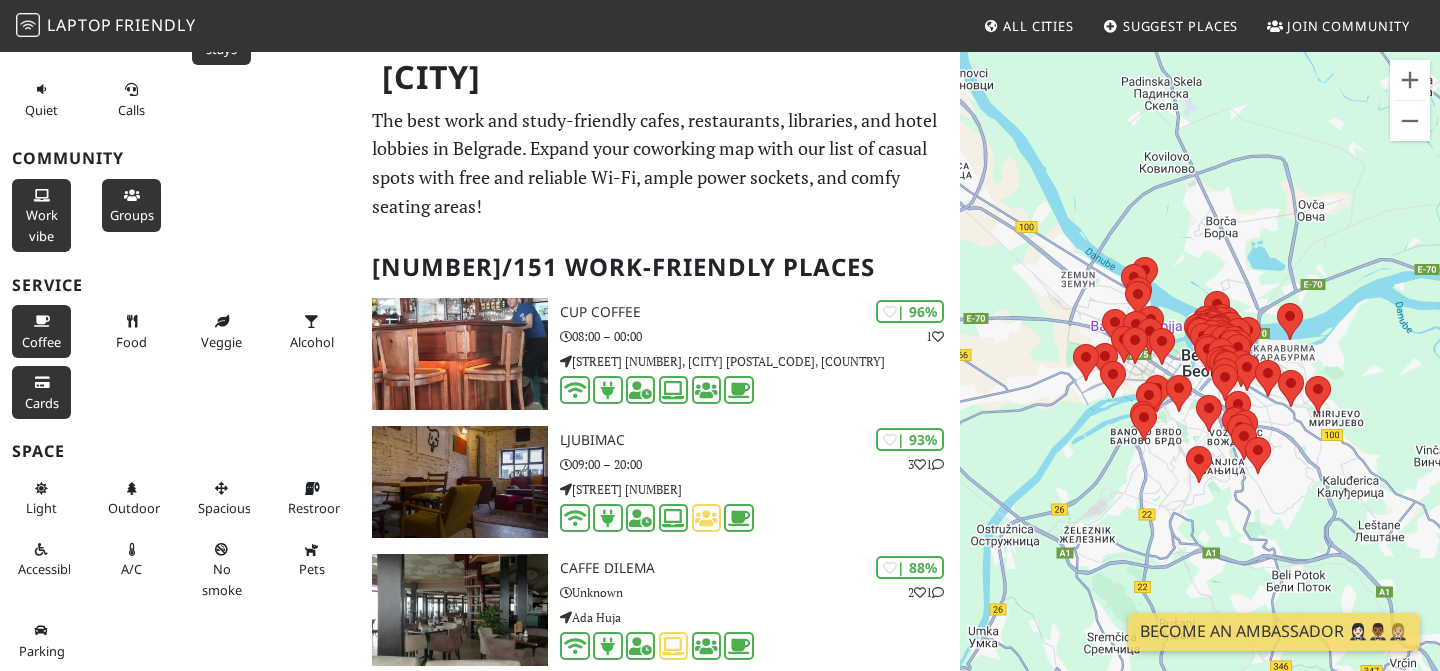 click on "Cards" at bounding box center (41, 392) 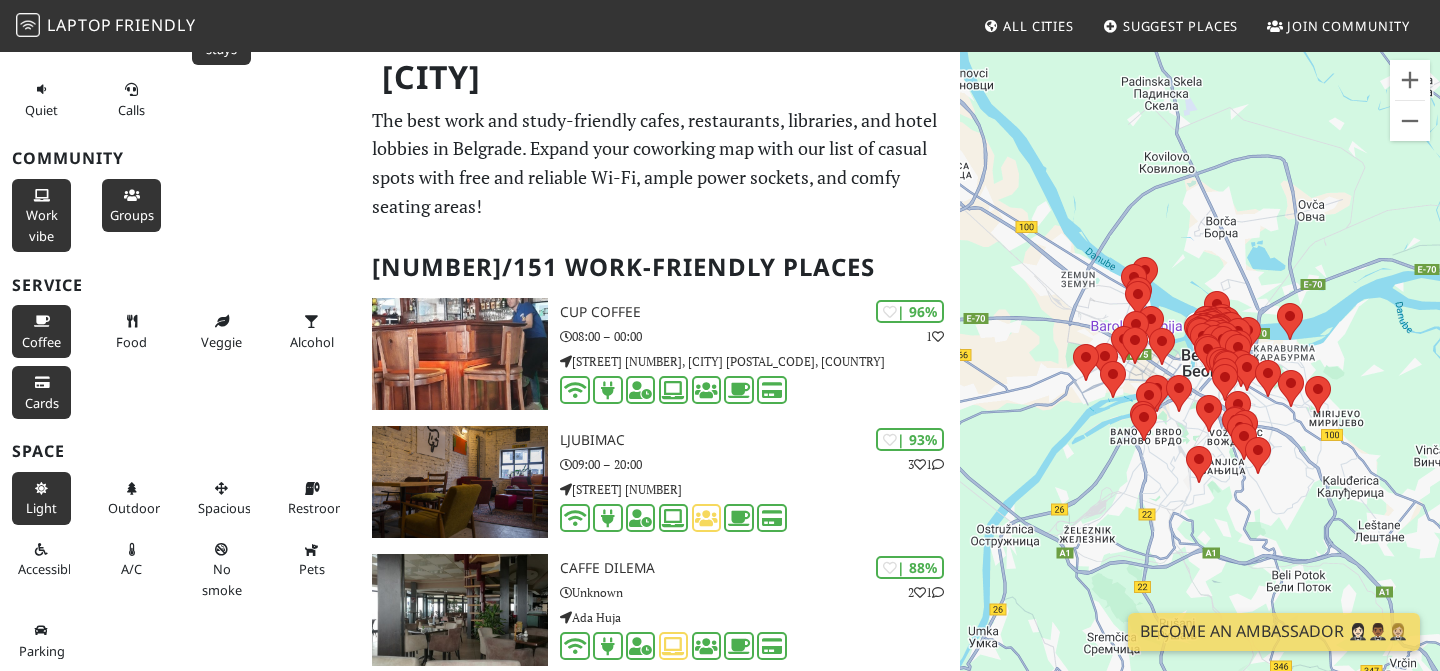 click at bounding box center (42, 489) 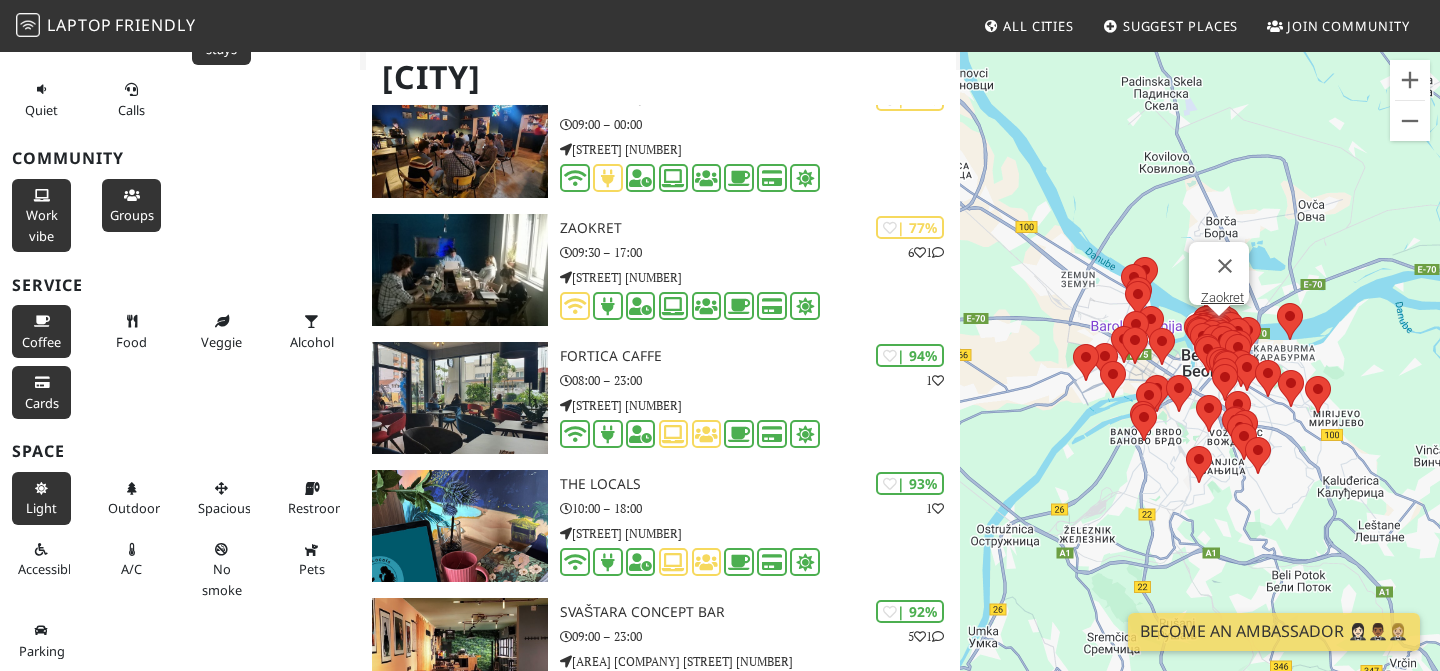 scroll, scrollTop: 729, scrollLeft: 0, axis: vertical 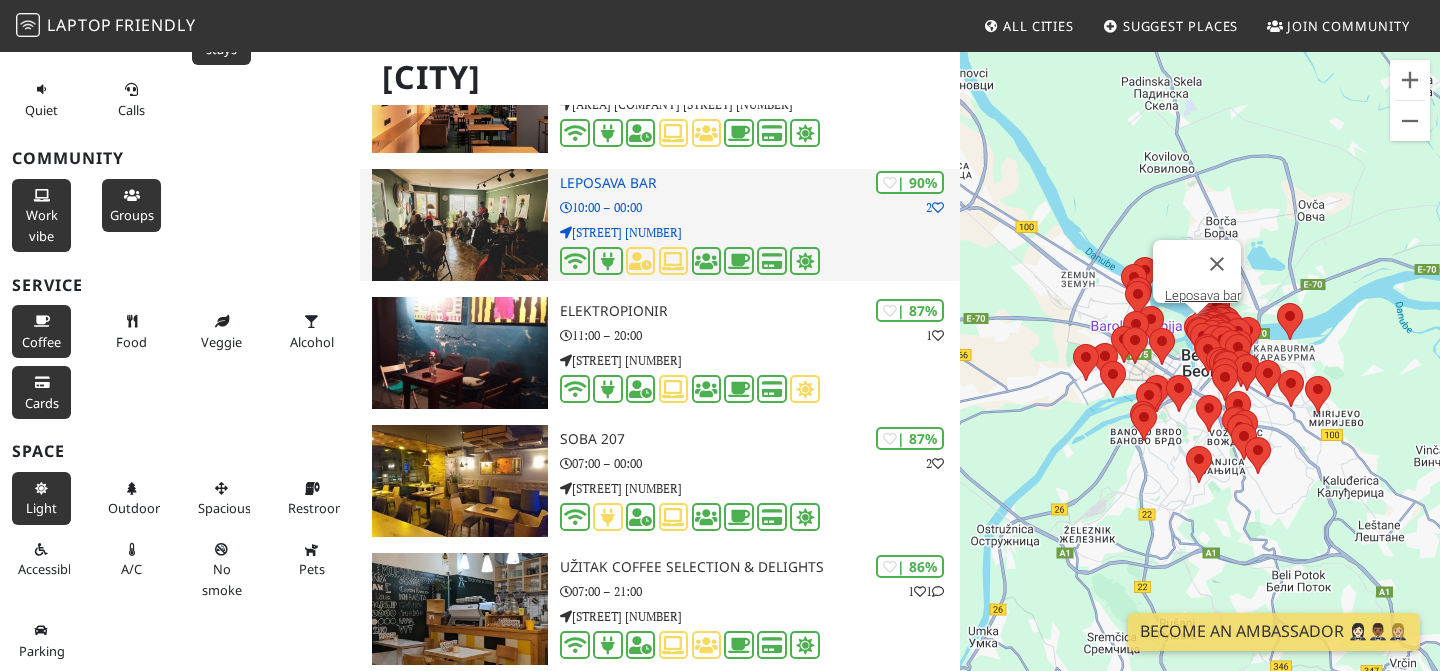 click on "10:00 – 00:00" at bounding box center [760, 207] 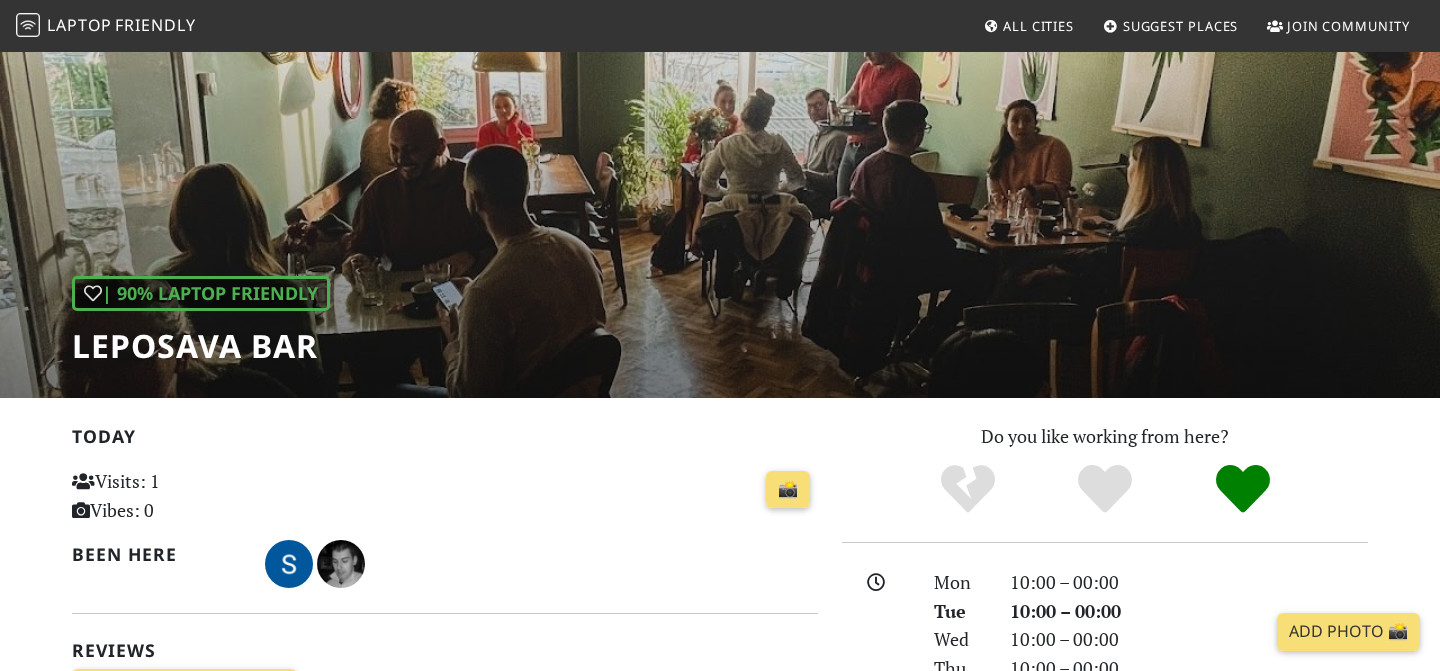 scroll, scrollTop: 0, scrollLeft: 0, axis: both 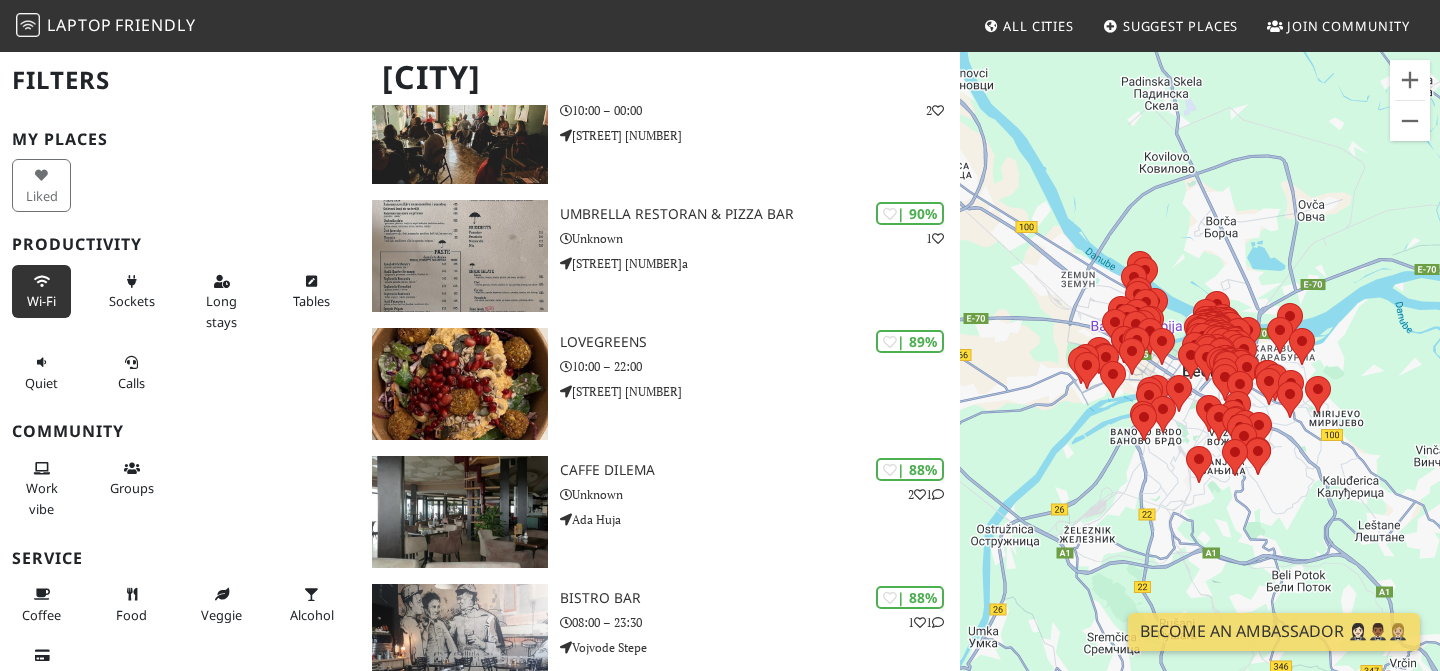 click on "Wi-Fi" at bounding box center (41, 301) 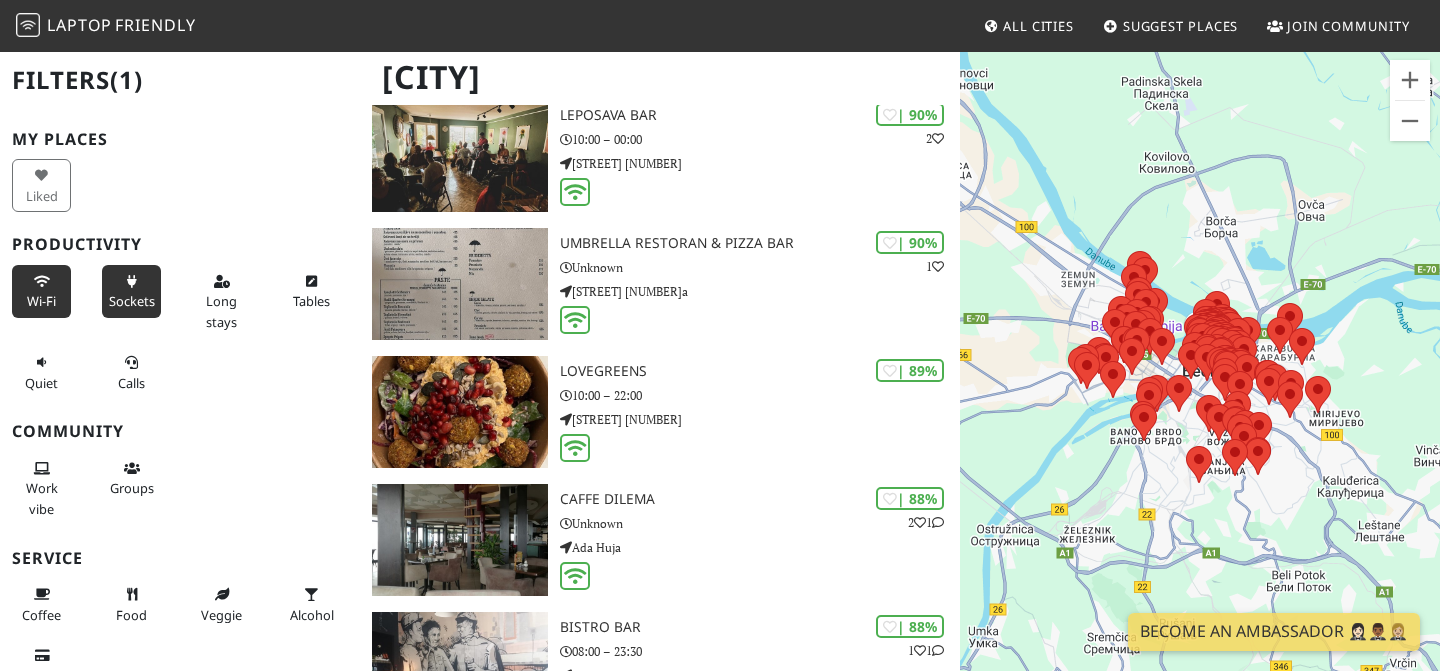 click on "Sockets" at bounding box center [131, 291] 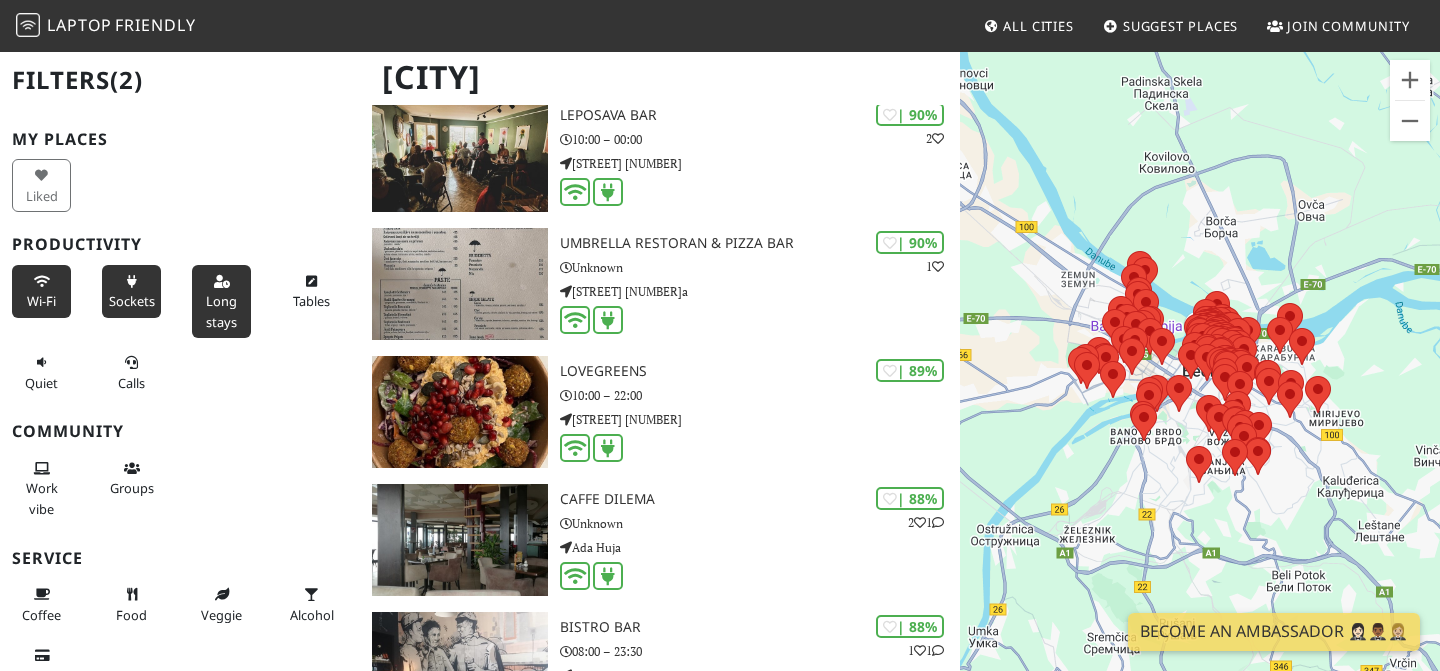 click on "Long stays" at bounding box center (221, 311) 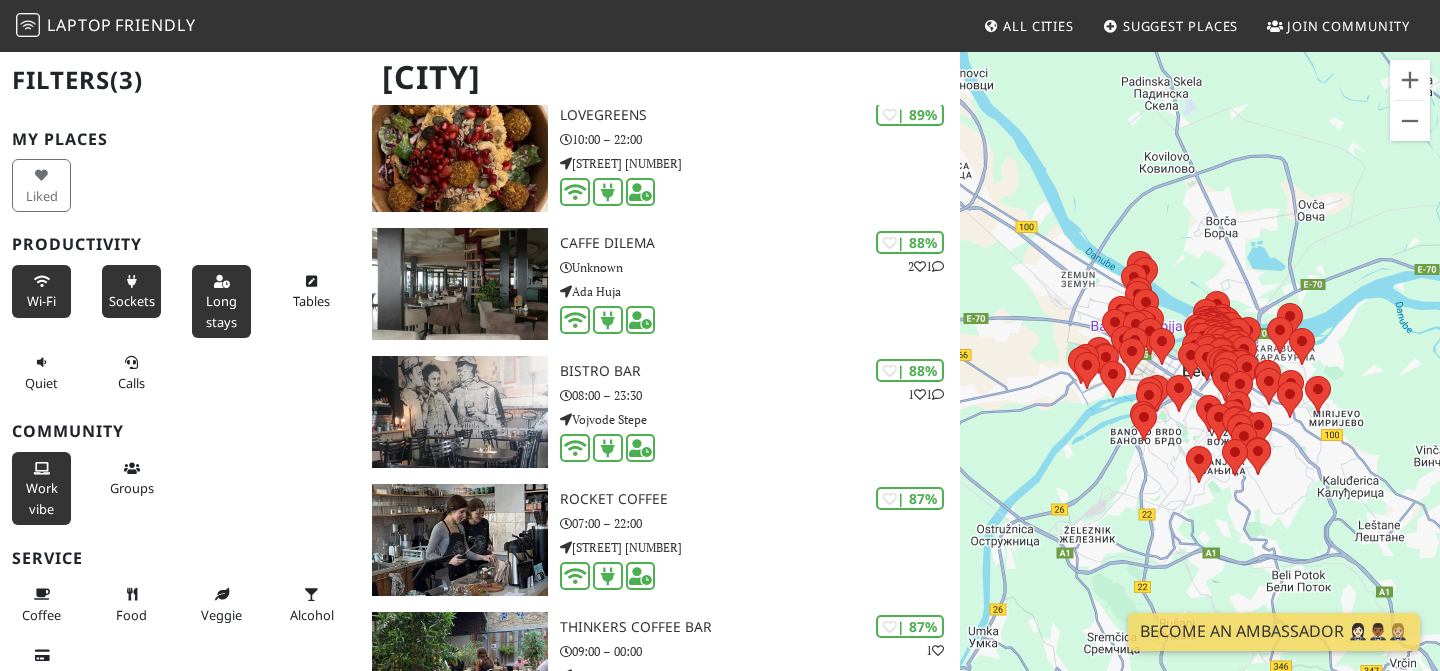 click at bounding box center (42, 469) 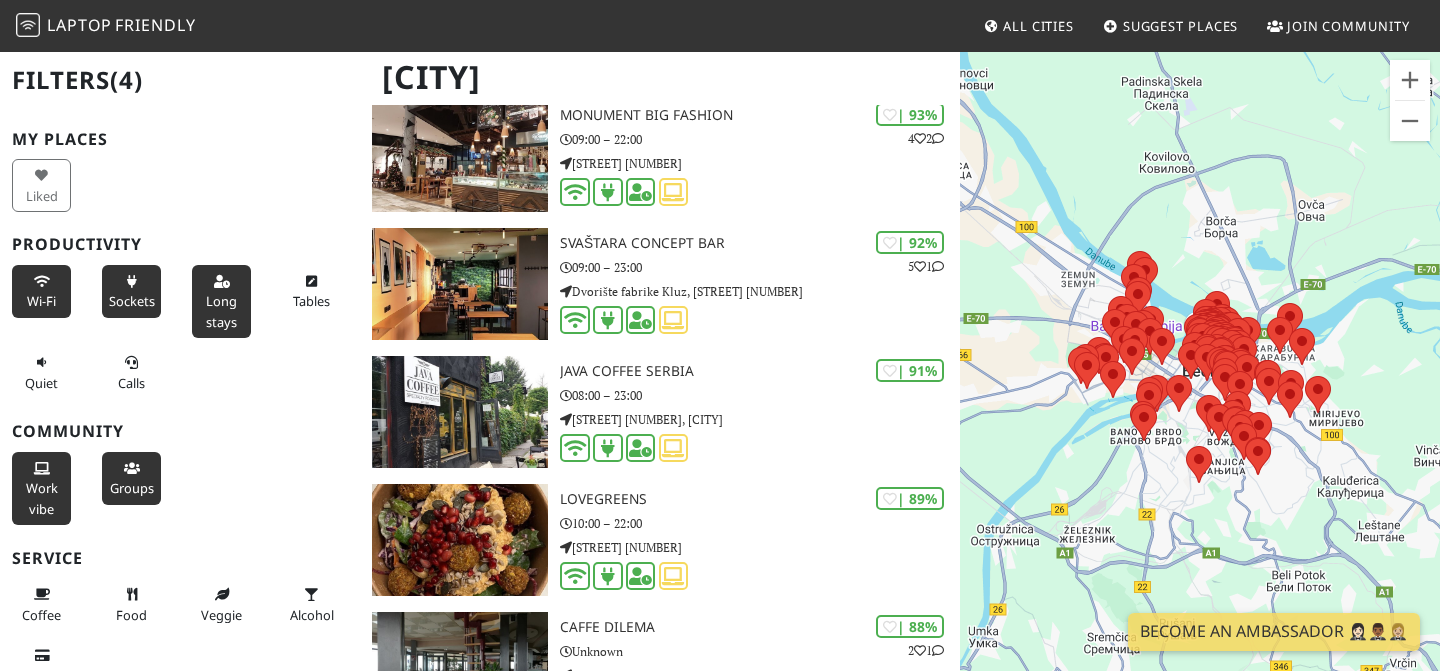click on "Groups" at bounding box center [131, 478] 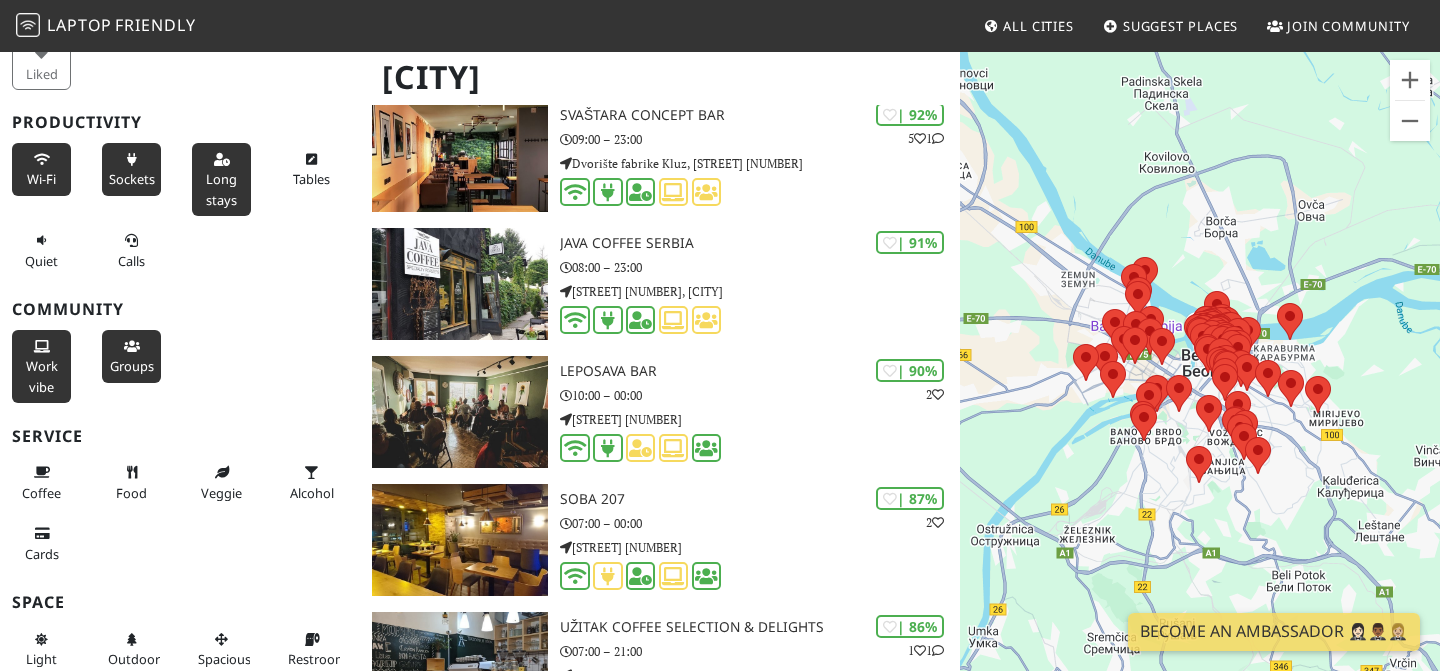 scroll, scrollTop: 273, scrollLeft: 0, axis: vertical 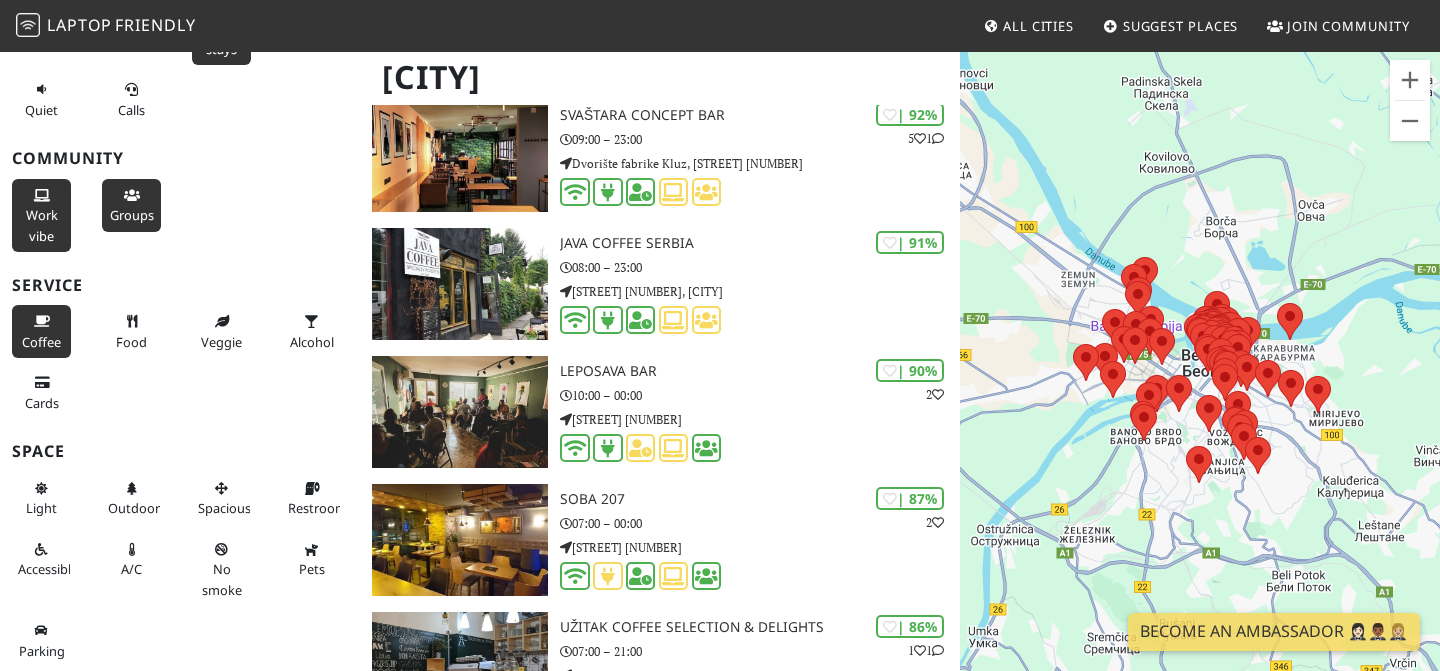 click on "Coffee" at bounding box center (41, 331) 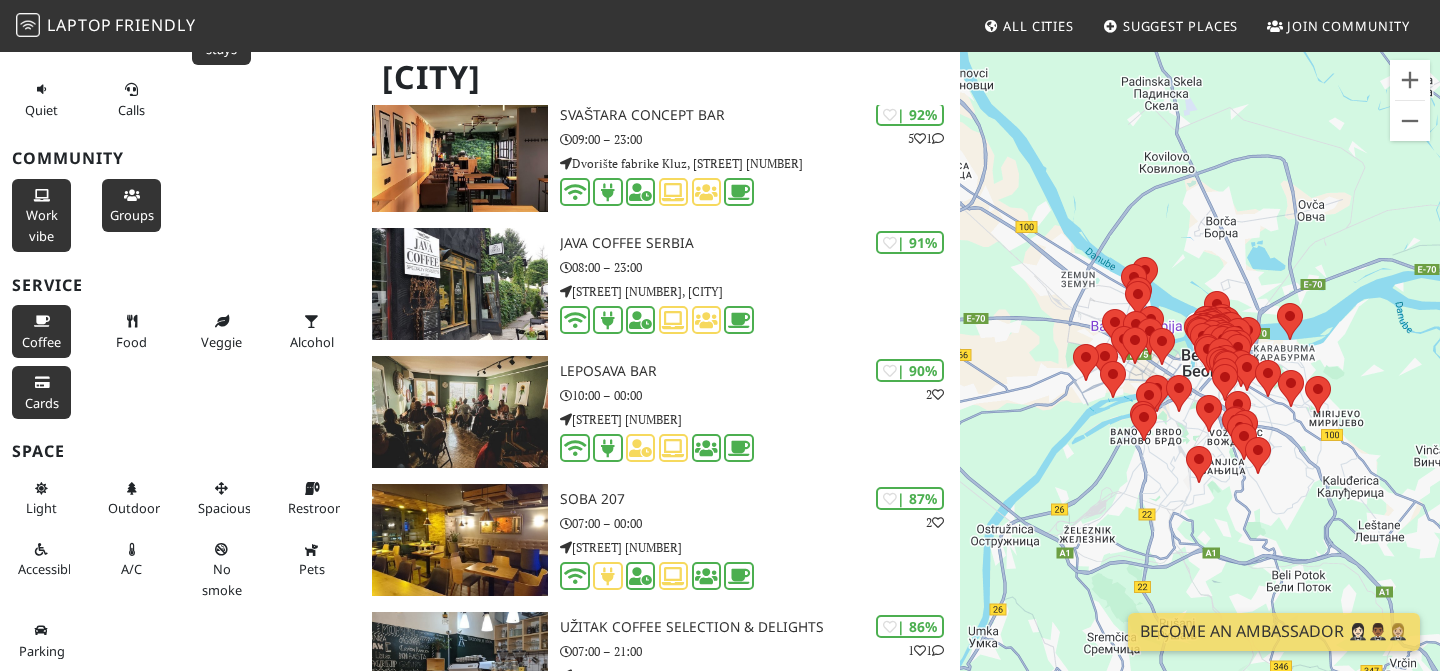 click on "Cards" at bounding box center (41, 392) 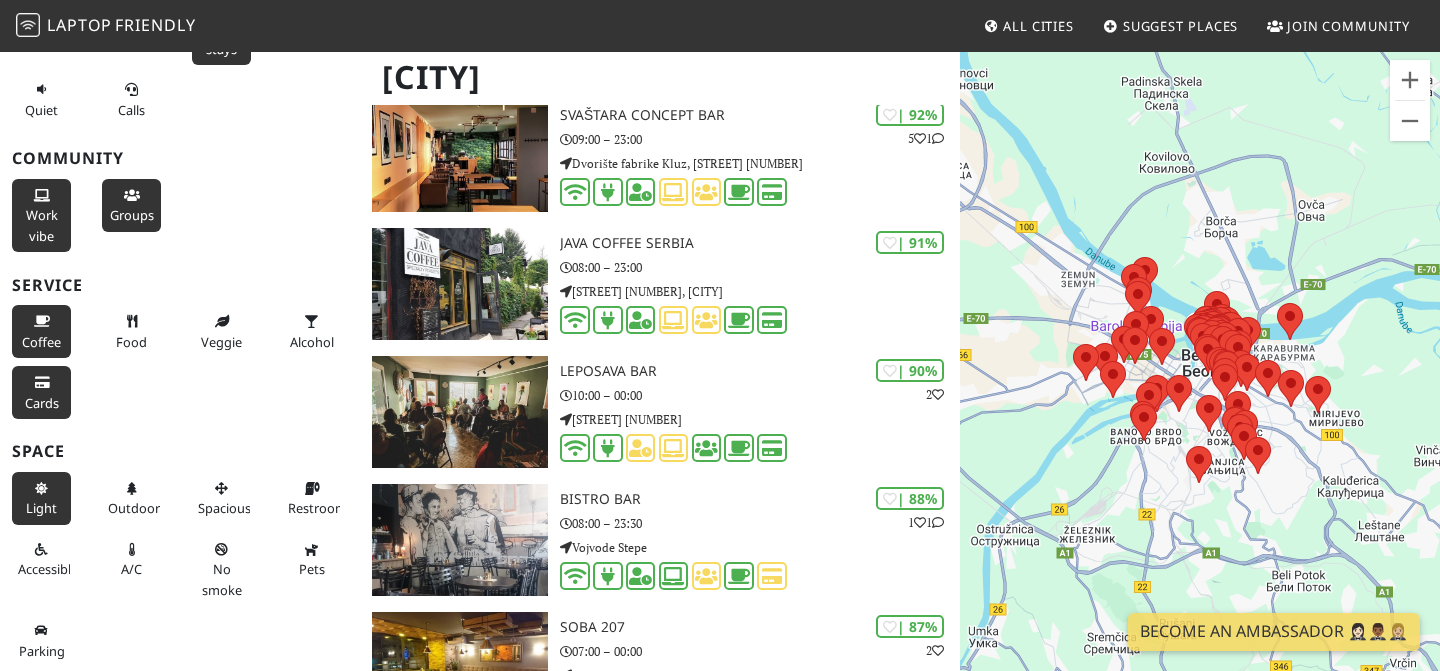 click on "Light" at bounding box center (41, 498) 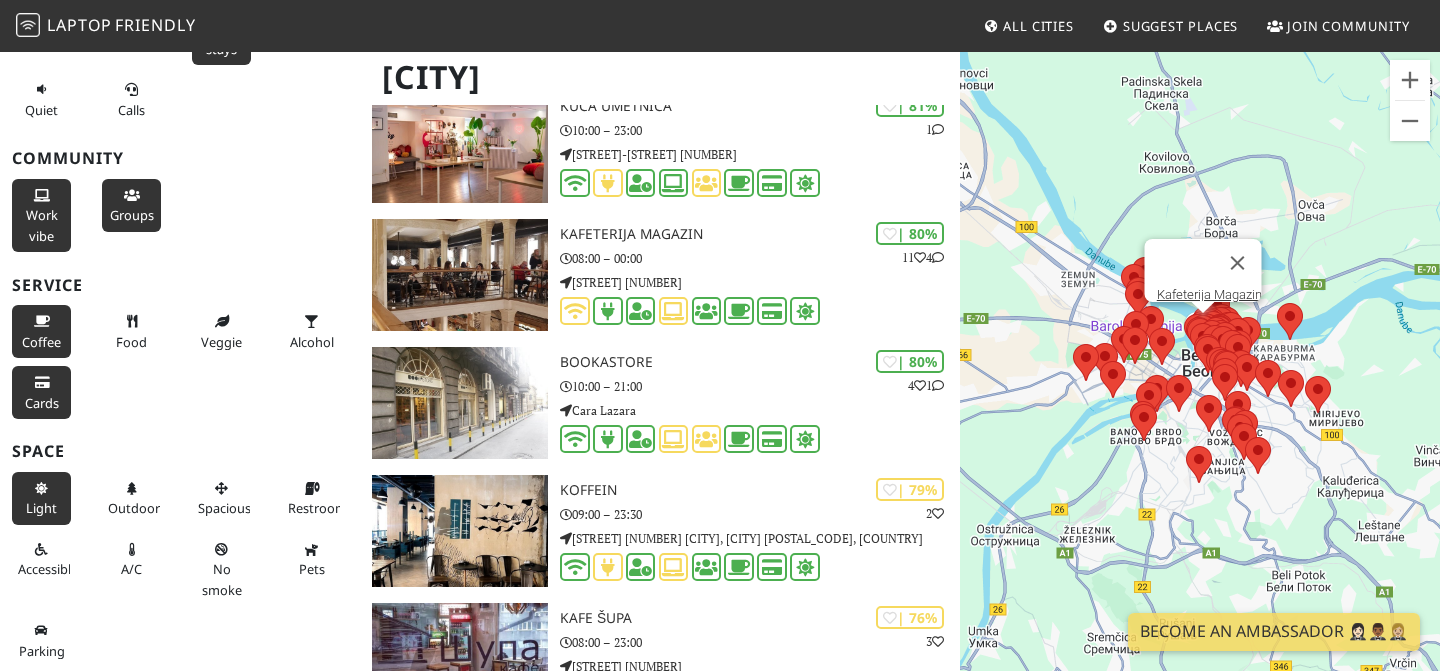 scroll, scrollTop: 1903, scrollLeft: 0, axis: vertical 